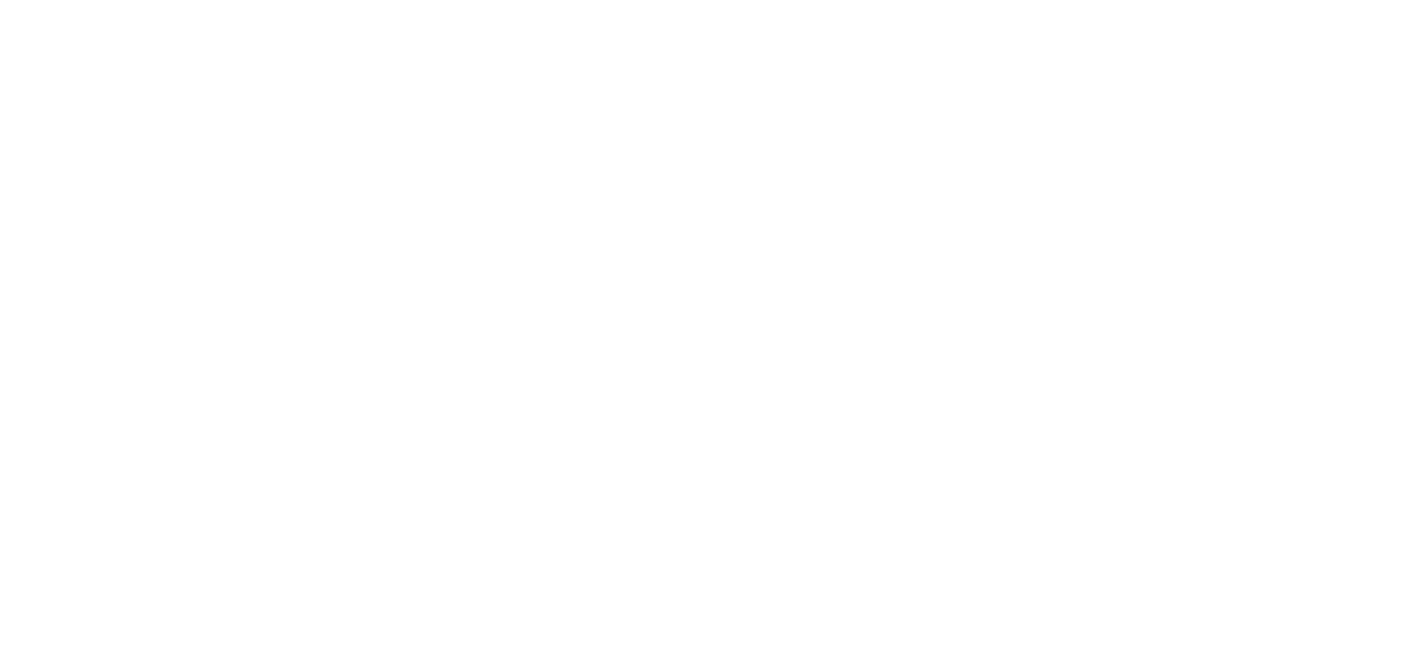 scroll, scrollTop: 0, scrollLeft: 0, axis: both 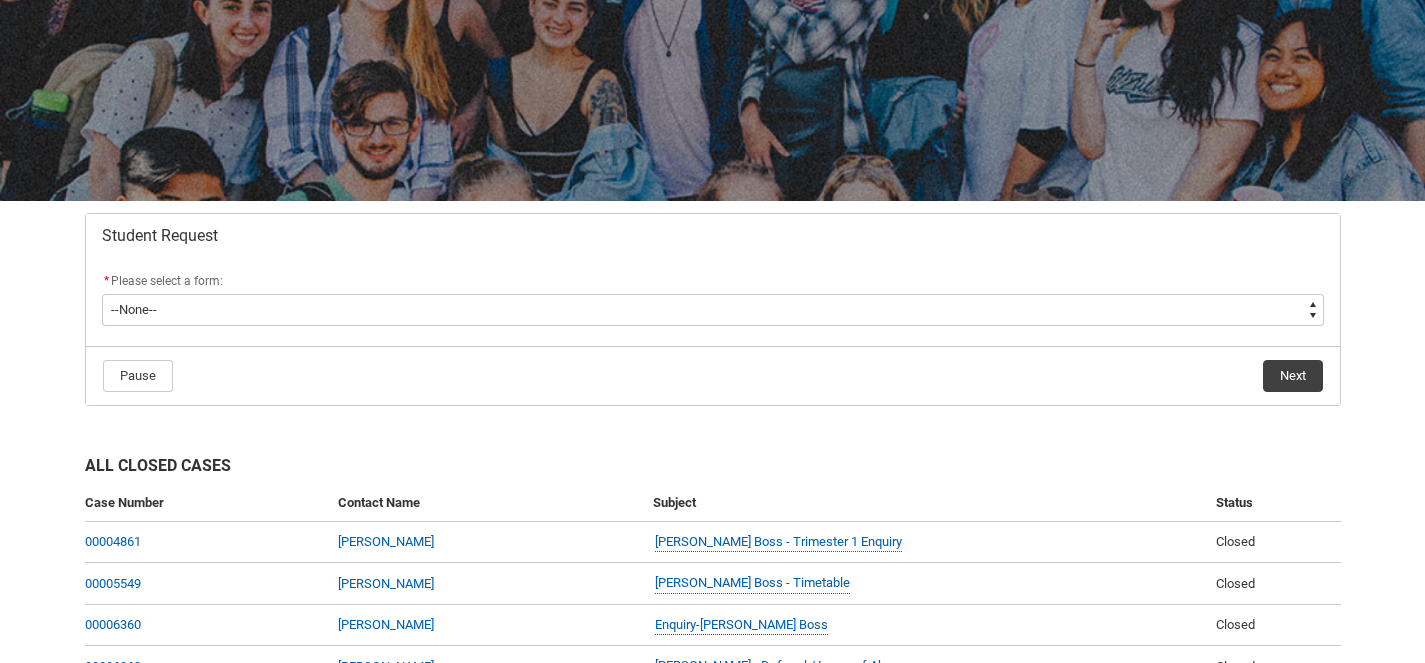click on "* Please select a form: *   --None-- Academic Transcript Application to Appeal Assignment Extension Course Credit / RPL Course Transfer Deferral / Leave of Absence Enrolment Variation Grievance Reasonable Adjustment Return to Study Application Special Consideration Tuition Fee Refund Withdraw & Cancel Enrolment General Enquiry FEE-HELP Exemption Form Financial Hardship Program" 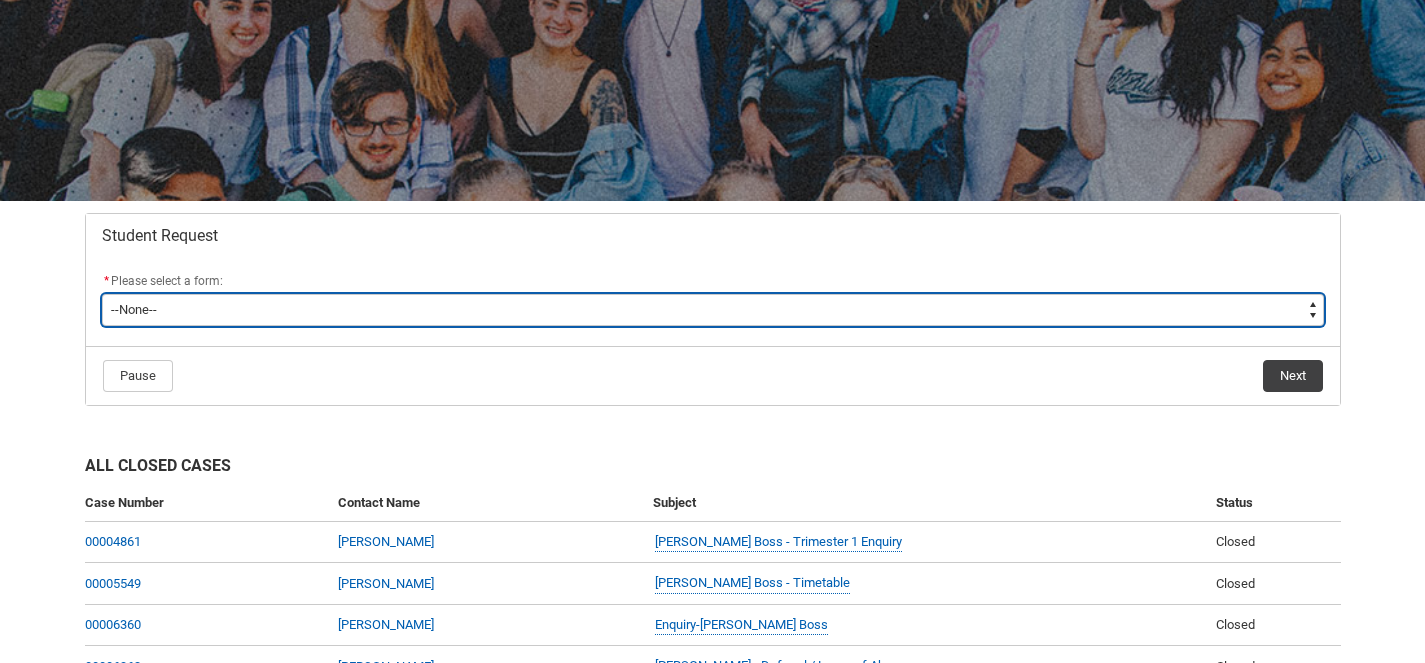 click on "--None-- Academic Transcript Application to Appeal Assignment Extension Course Credit / RPL Course Transfer Deferral / Leave of Absence Enrolment Variation Grievance Reasonable Adjustment Return to Study Application Special Consideration Tuition Fee Refund Withdraw & Cancel Enrolment General Enquiry FEE-HELP Exemption Form Financial Hardship Program" at bounding box center [713, 310] 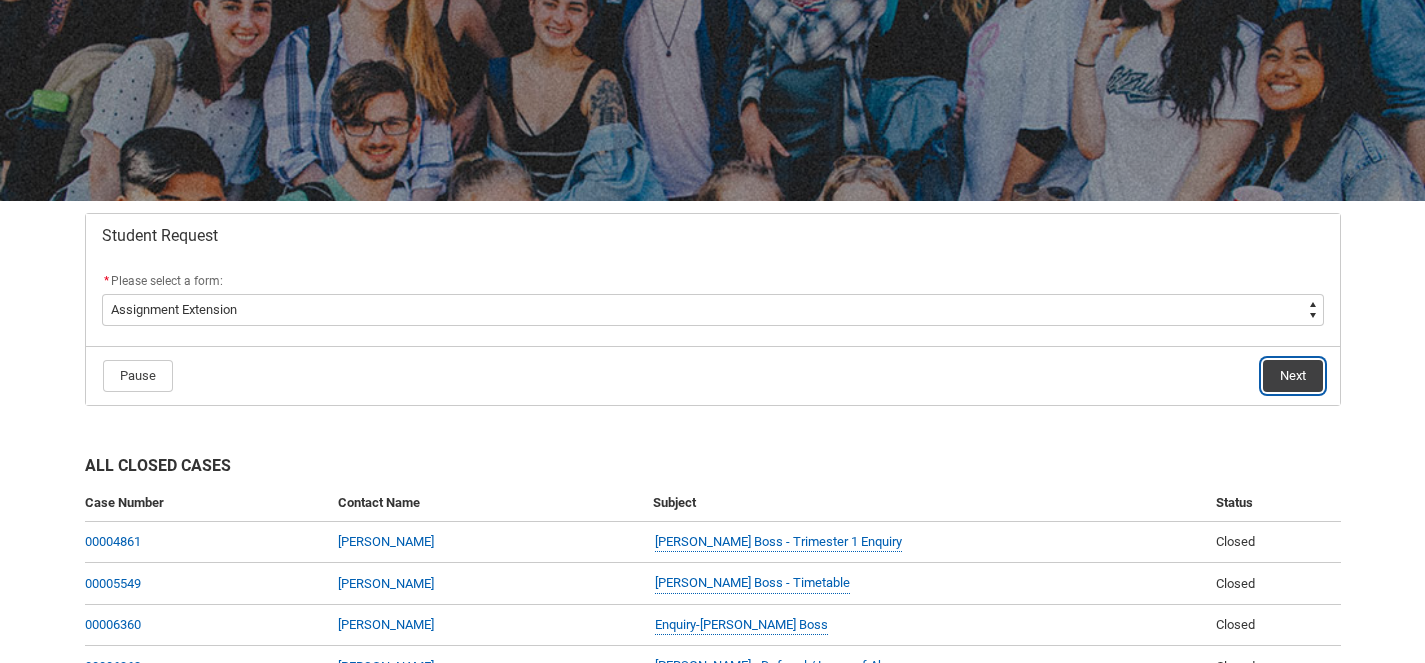click on "Next" 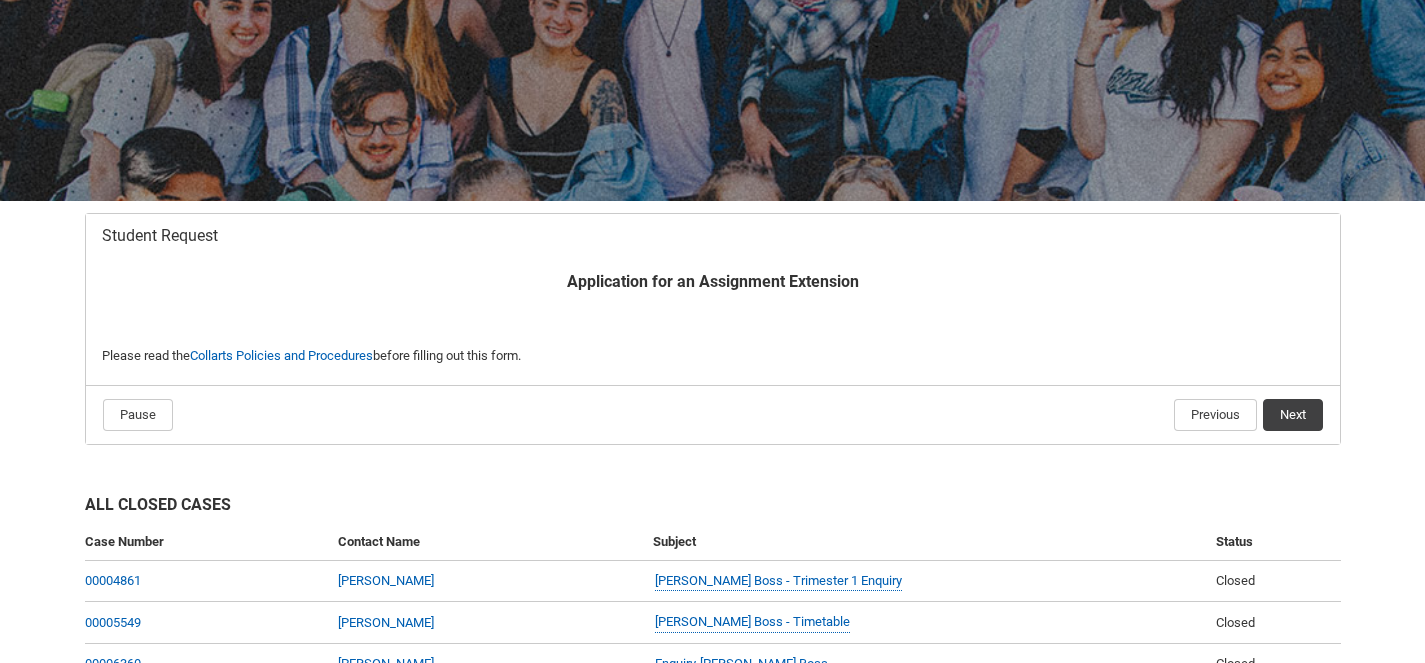 scroll, scrollTop: 213, scrollLeft: 0, axis: vertical 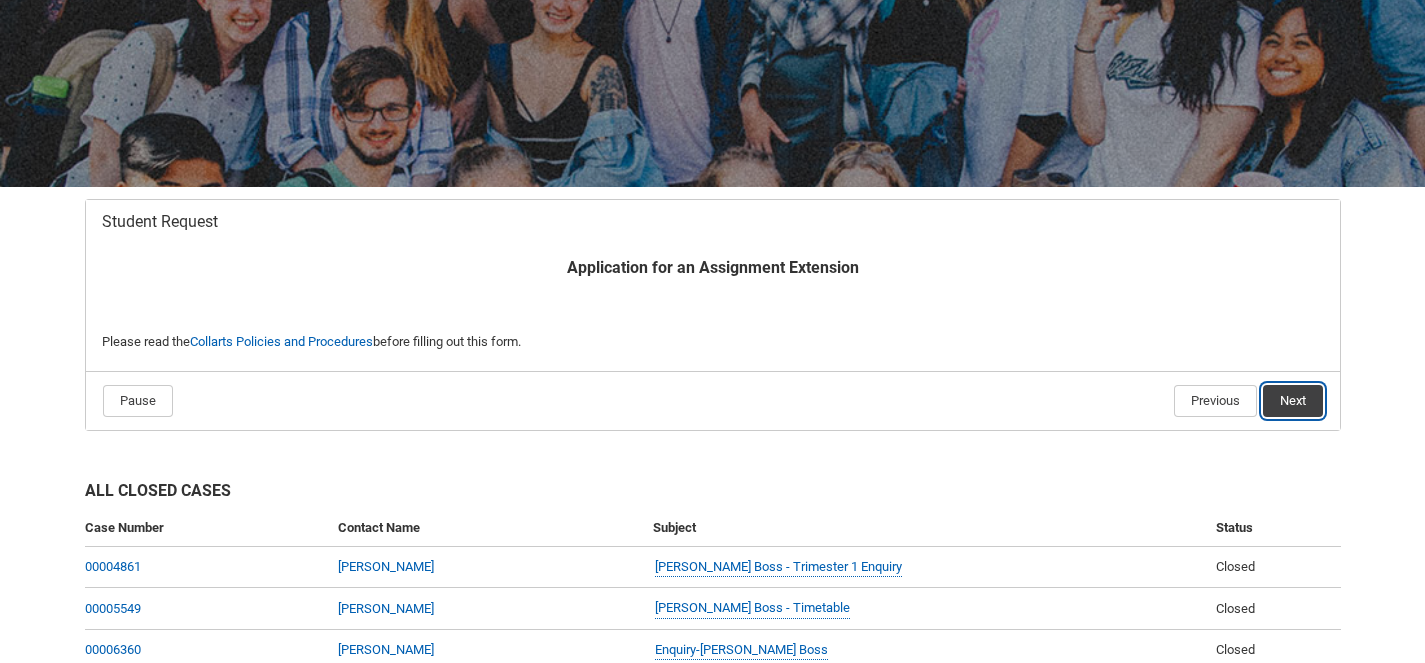 click on "Next" 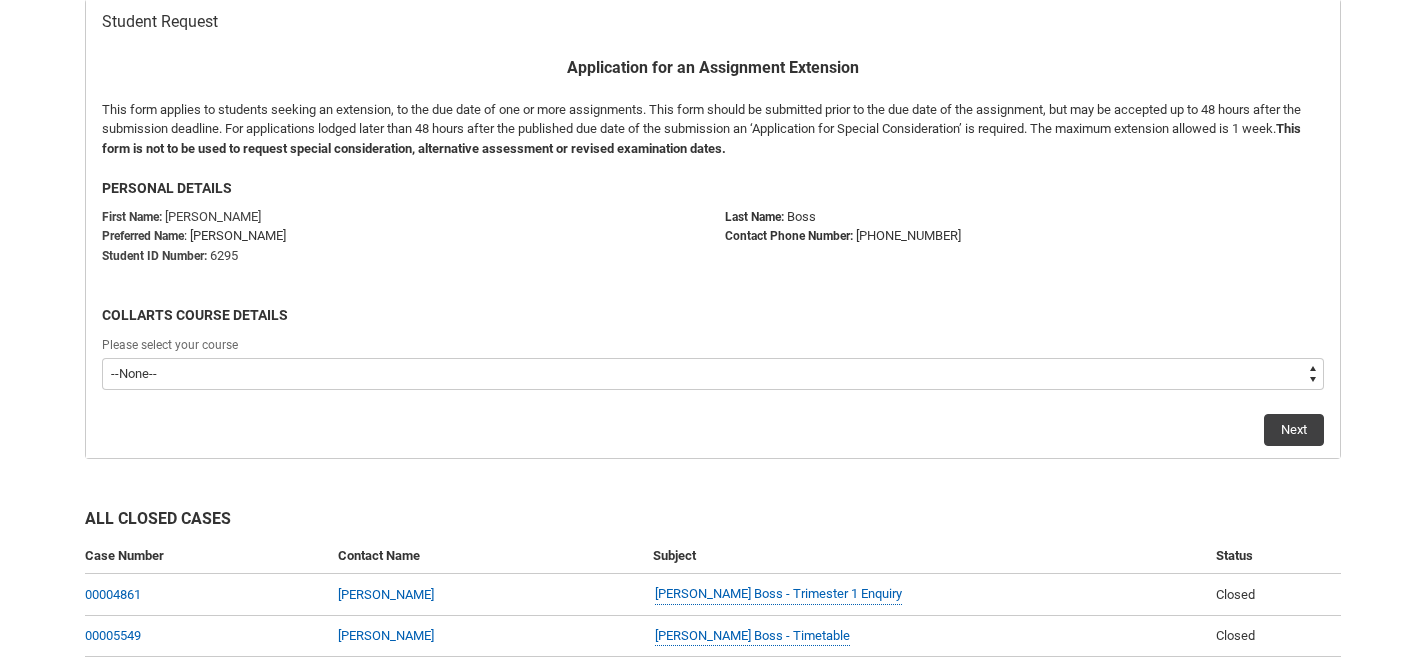scroll, scrollTop: 415, scrollLeft: 0, axis: vertical 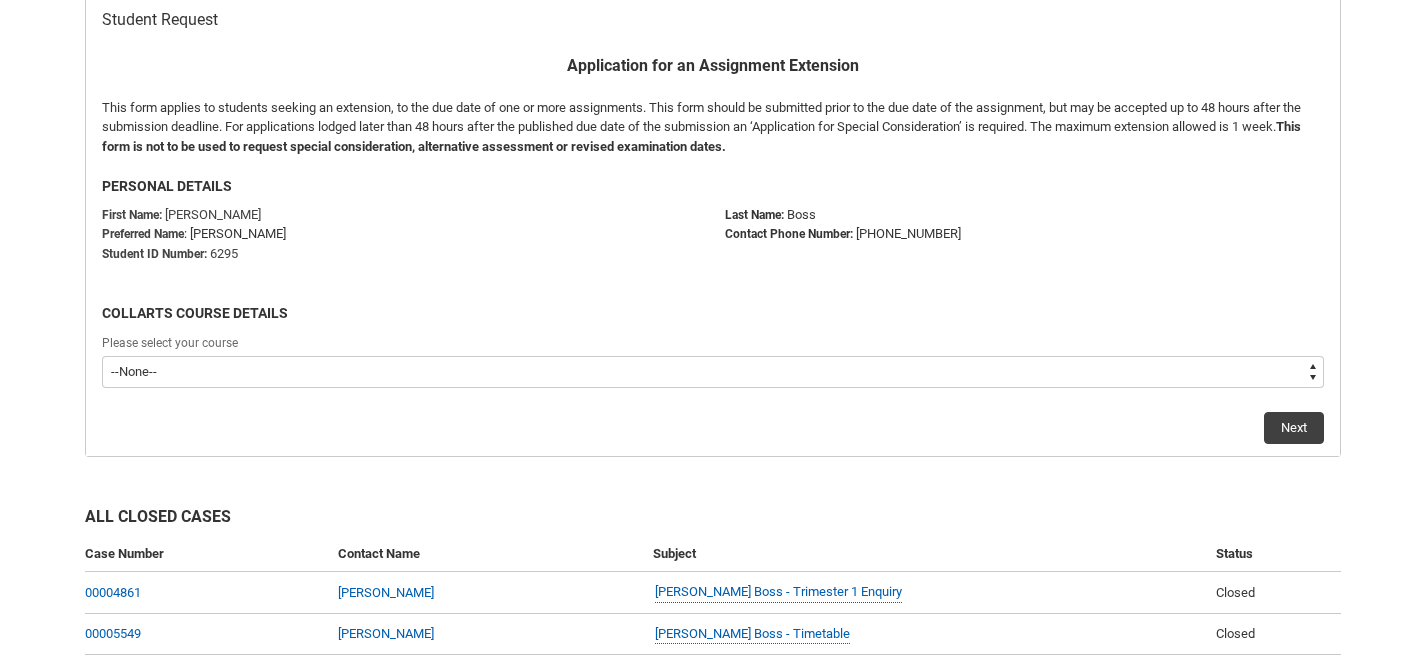click on "Please select your course" 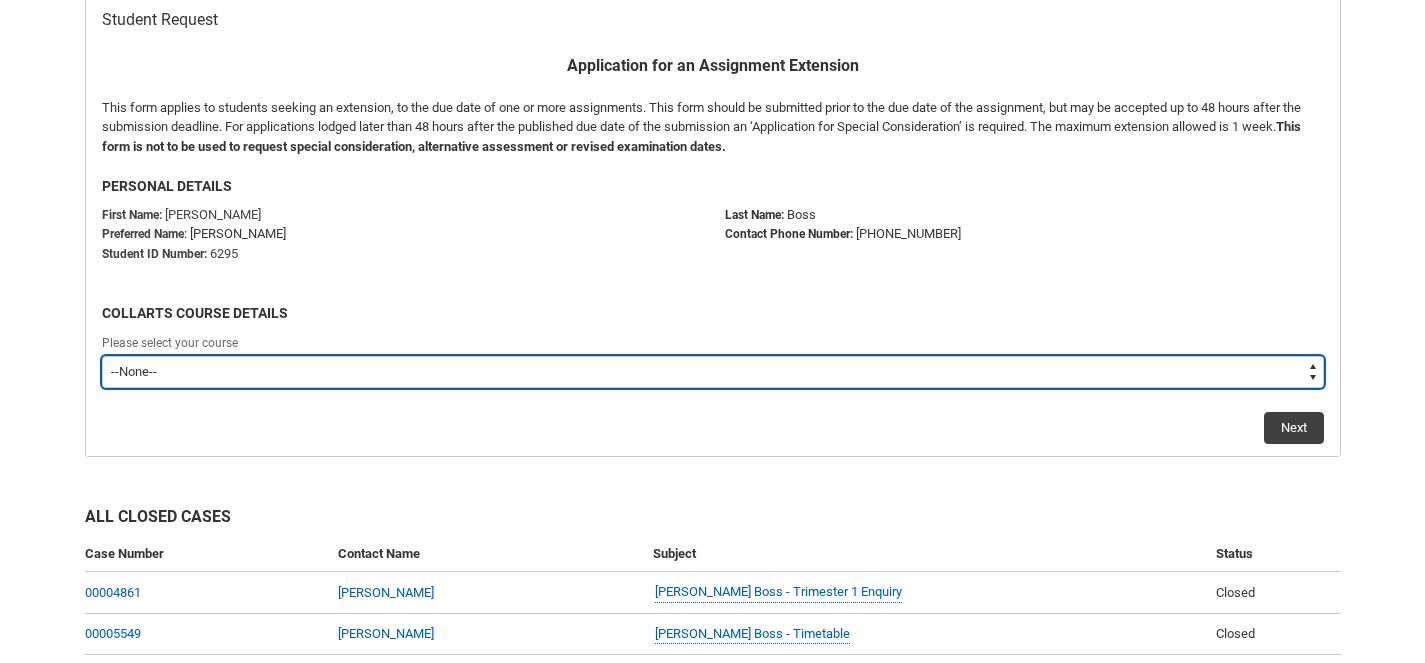 click on "--None-- Bachelor of Arts (Digital & Social Media)" at bounding box center [713, 372] 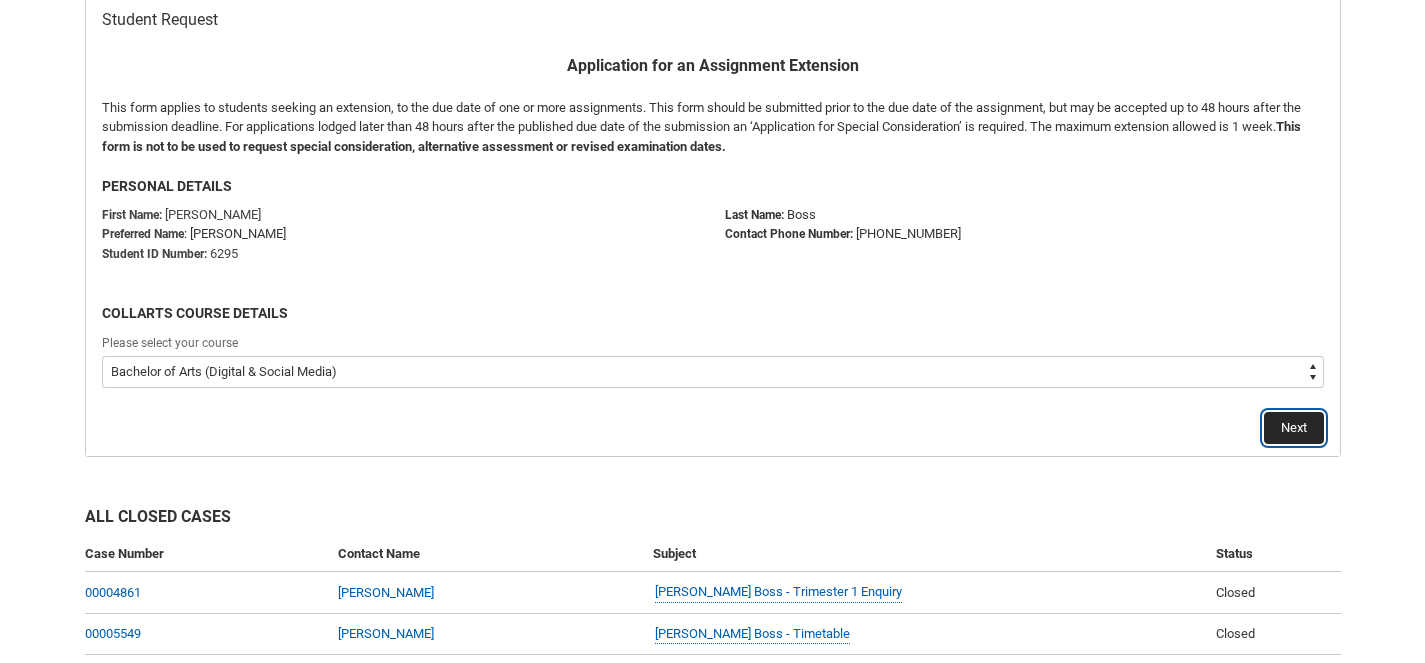 click on "Next" 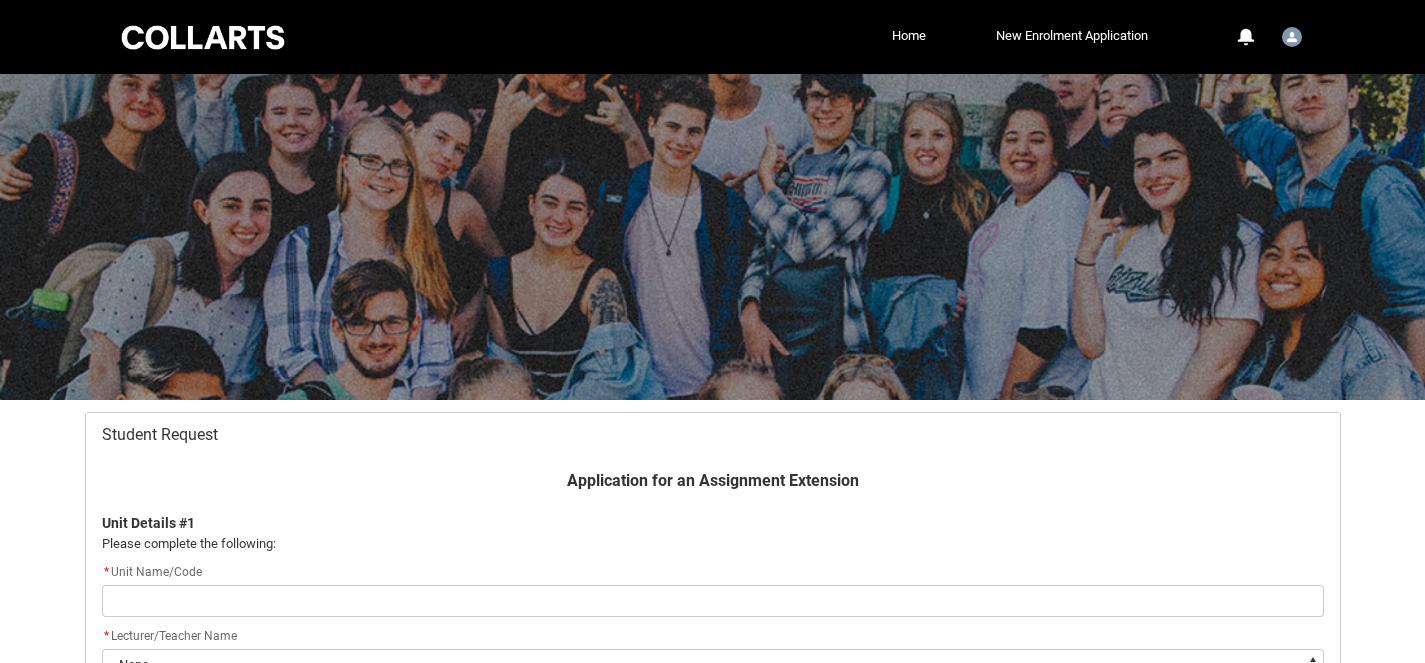 scroll, scrollTop: 213, scrollLeft: 0, axis: vertical 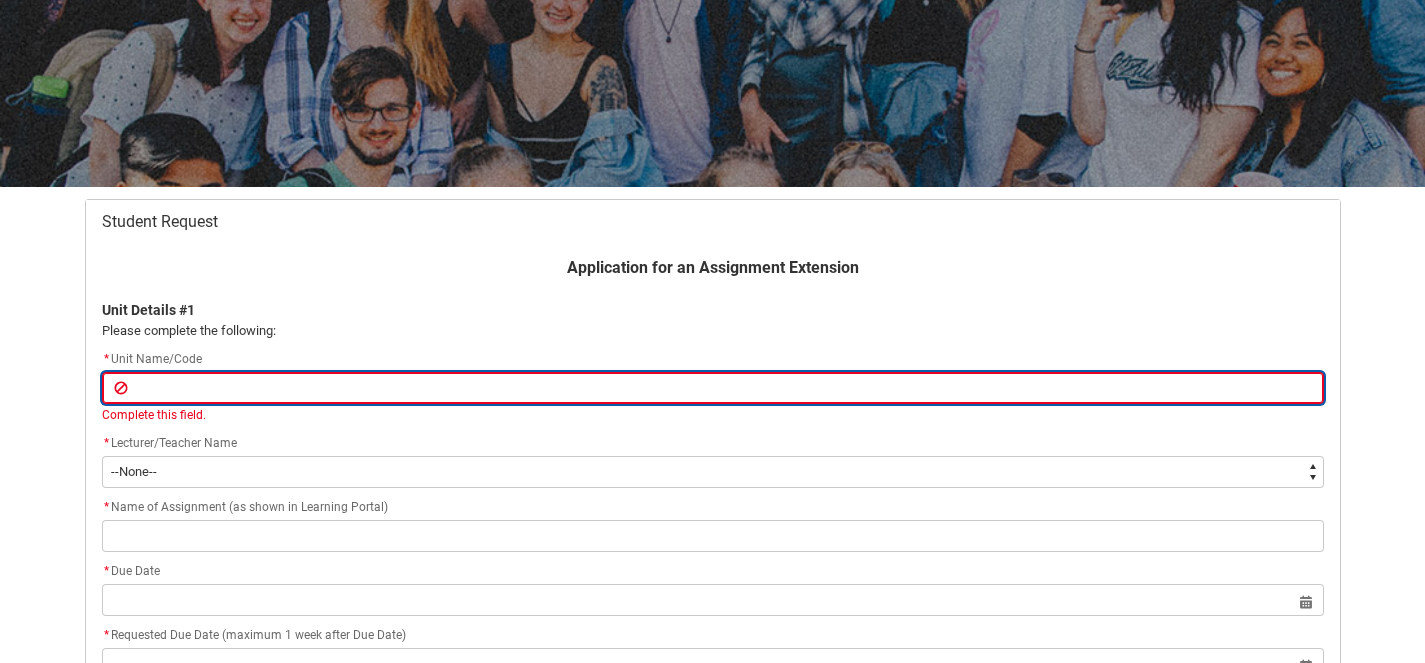 type on "D" 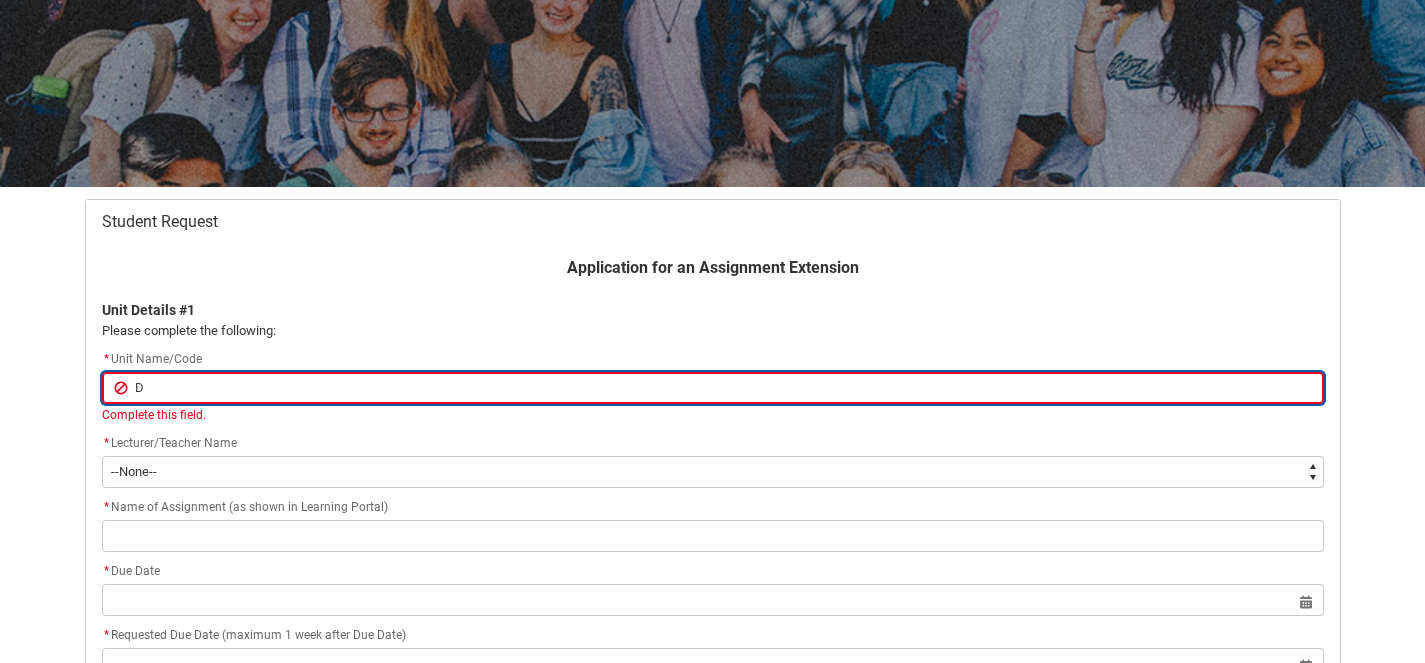 type on "DS" 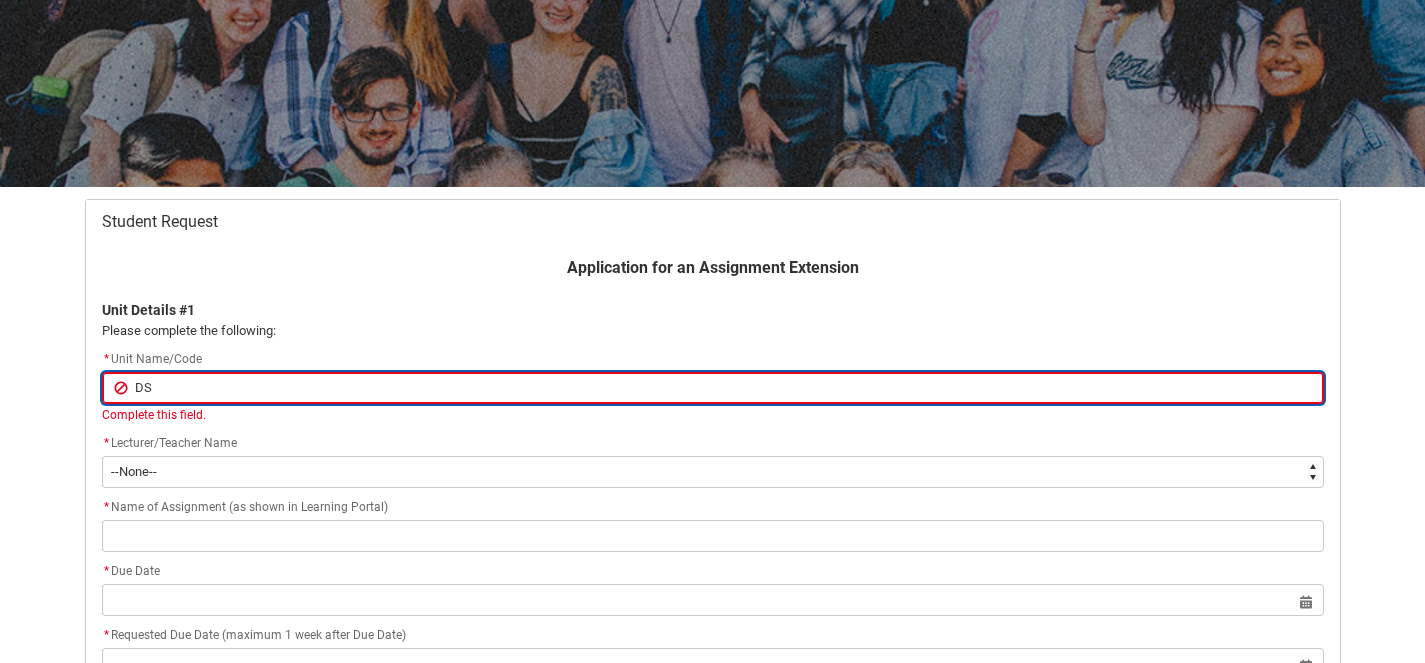 type on "DSM" 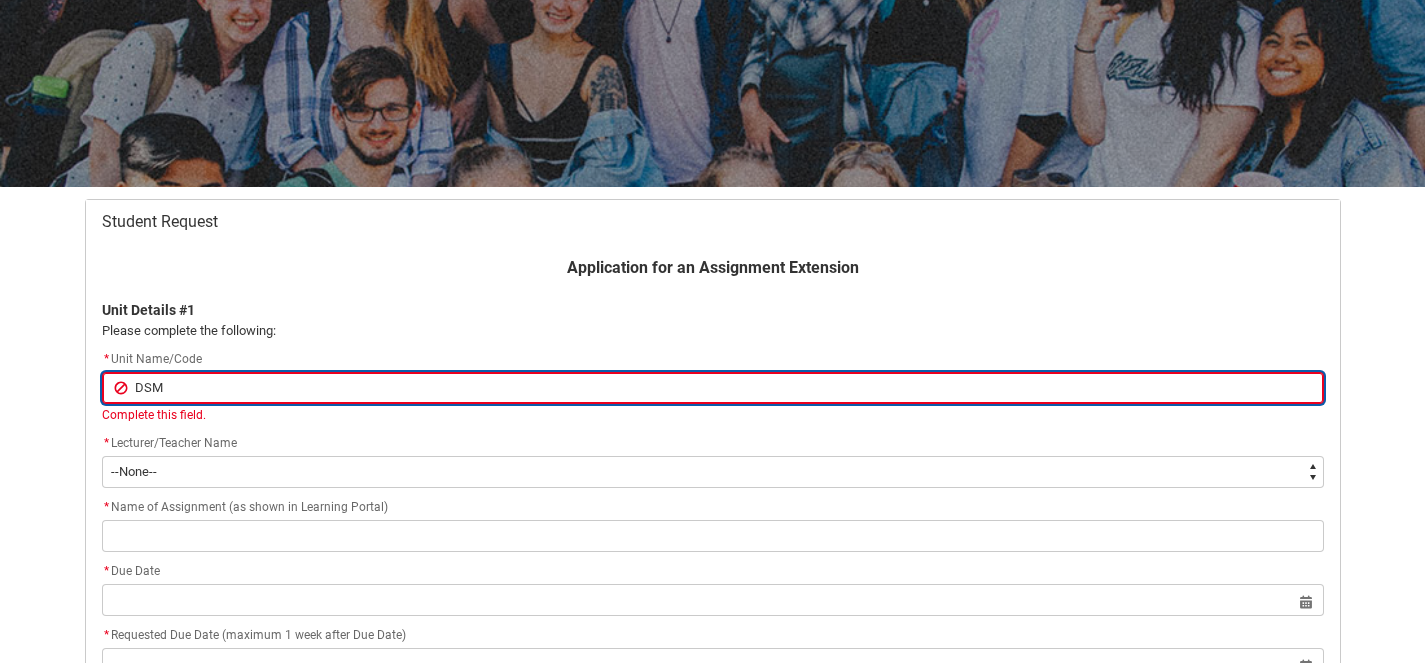 type on "DSMP" 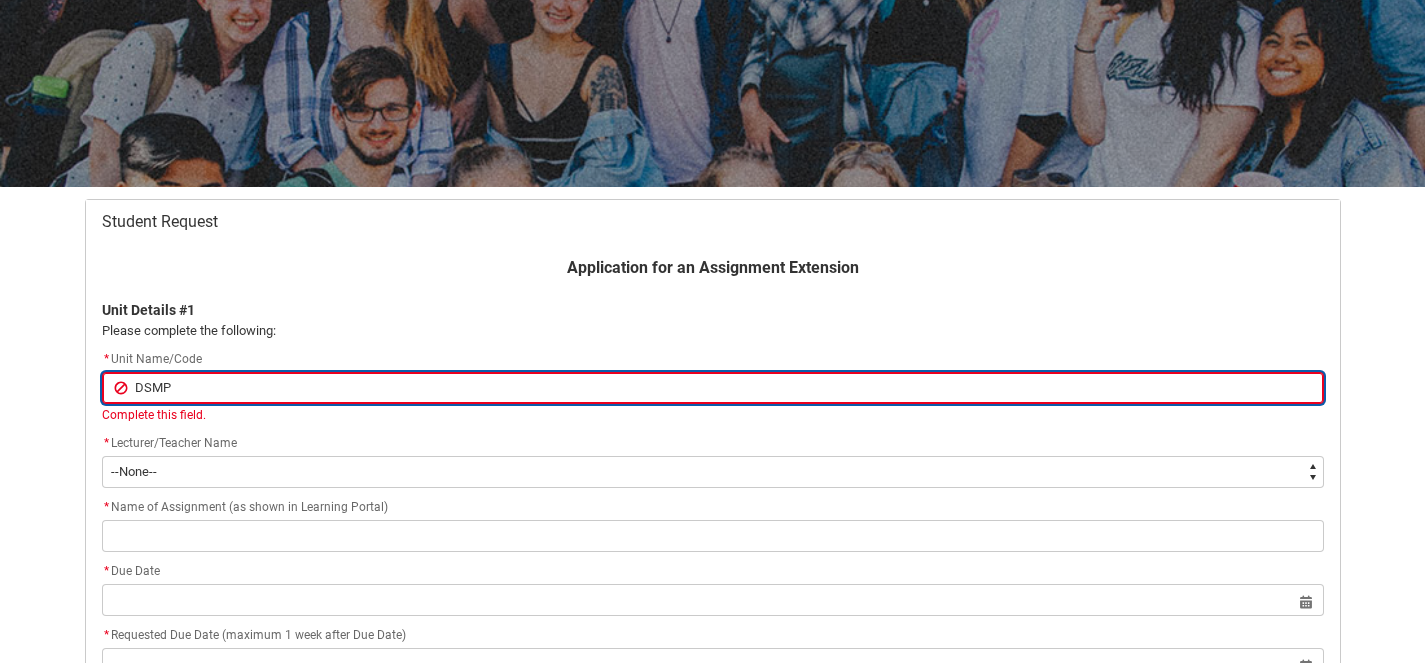 type on "DSMP6" 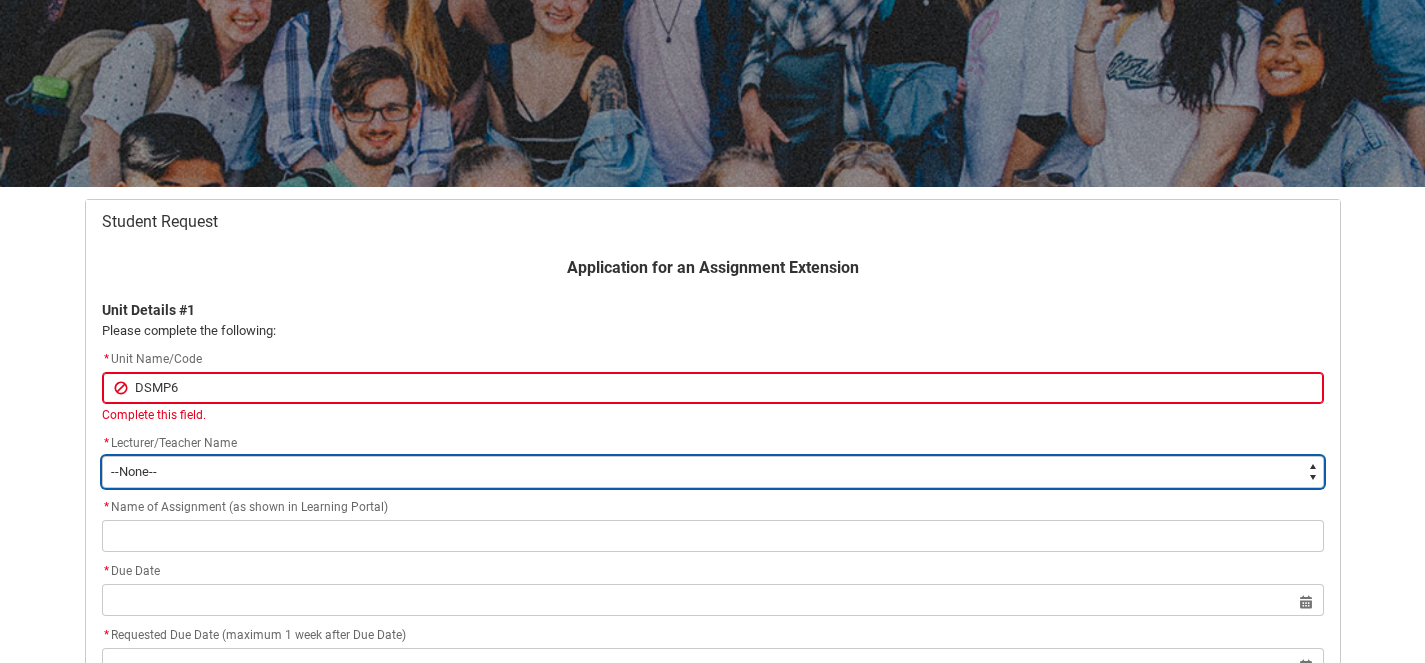 click on "--None-- [PERSON_NAME] [PERSON_NAME] [PERSON_NAME] [PERSON_NAME] [PERSON_NAME] [PERSON_NAME] [PERSON_NAME] [PERSON_NAME] [PERSON_NAME] [PERSON_NAME] [PERSON_NAME] [PERSON_NAME] [PERSON_NAME] [PERSON_NAME] [PERSON_NAME] [PERSON_NAME] [PERSON_NAME] [PERSON_NAME] [PERSON_NAME] [PERSON_NAME] [PERSON_NAME] [PERSON_NAME] [PERSON_NAME] [PERSON_NAME] [PERSON_NAME] [PERSON_NAME] [PERSON_NAME] [PERSON_NAME] [PERSON_NAME] [PERSON_NAME] [PERSON_NAME] [PERSON_NAME] [PERSON_NAME] [PERSON_NAME] [PERSON_NAME] [PERSON_NAME] [PERSON_NAME] [PERSON_NAME] [PERSON_NAME] [PERSON_NAME] [PERSON_NAME] [PERSON_NAME] [PERSON_NAME] [PERSON_NAME] [PERSON_NAME] [PERSON_NAME] [PERSON_NAME] [PERSON_NAME] [PERSON_NAME] [PERSON_NAME] [PERSON_NAME] [PERSON_NAME] [PERSON_NAME] [PERSON_NAME] [PERSON_NAME] [PERSON_NAME] [PERSON_NAME] [PERSON_NAME] [PERSON_NAME] [PERSON_NAME] [PERSON_NAME] [PERSON_NAME] [PERSON_NAME] [PERSON_NAME] [PERSON_NAME] [PERSON_NAME] [PERSON_NAME] [PERSON_NAME] [PERSON_NAME]" at bounding box center [713, 472] 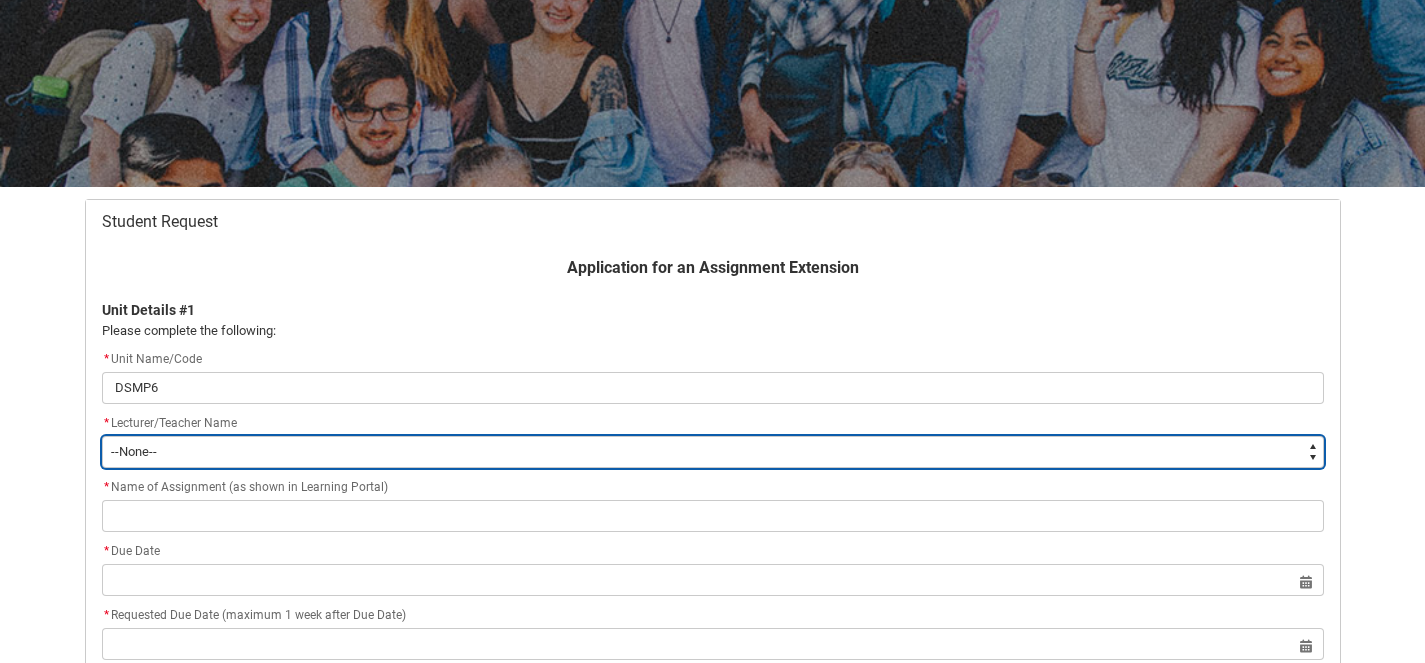type on "Faculty_NamefromAtoM.0035g00000b9AZHAA2" 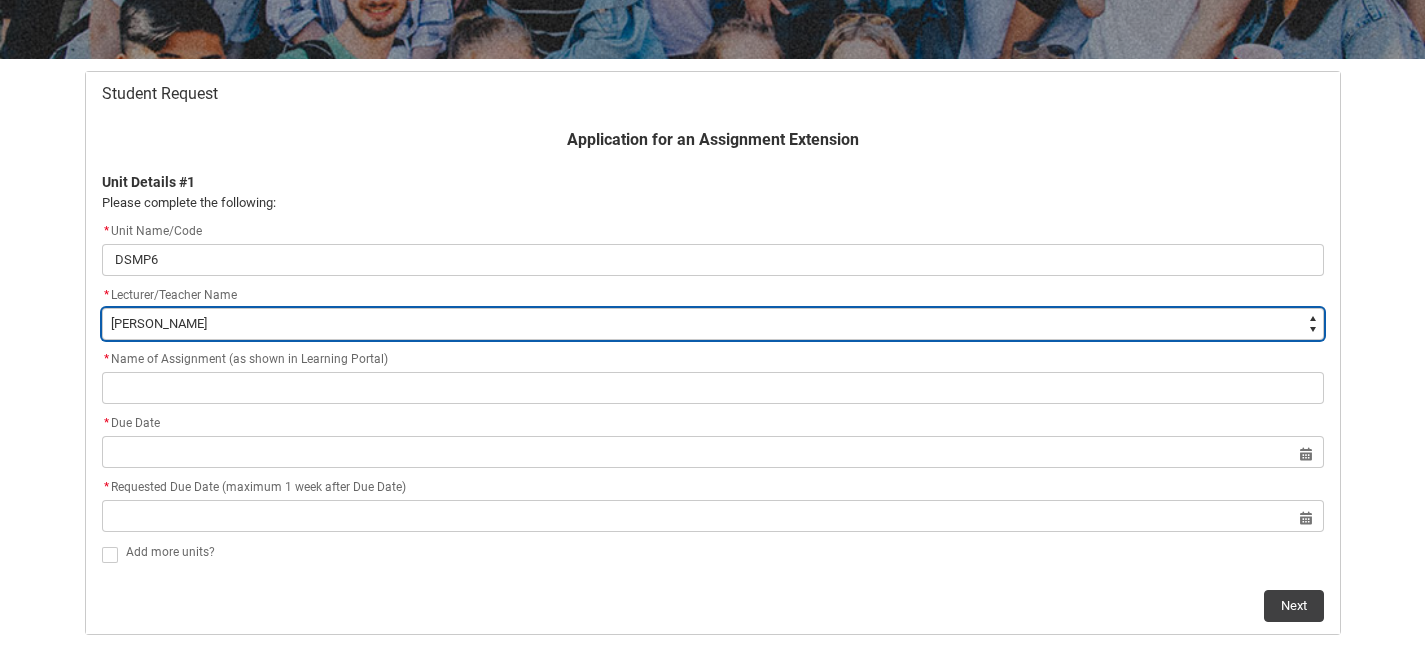 scroll, scrollTop: 342, scrollLeft: 0, axis: vertical 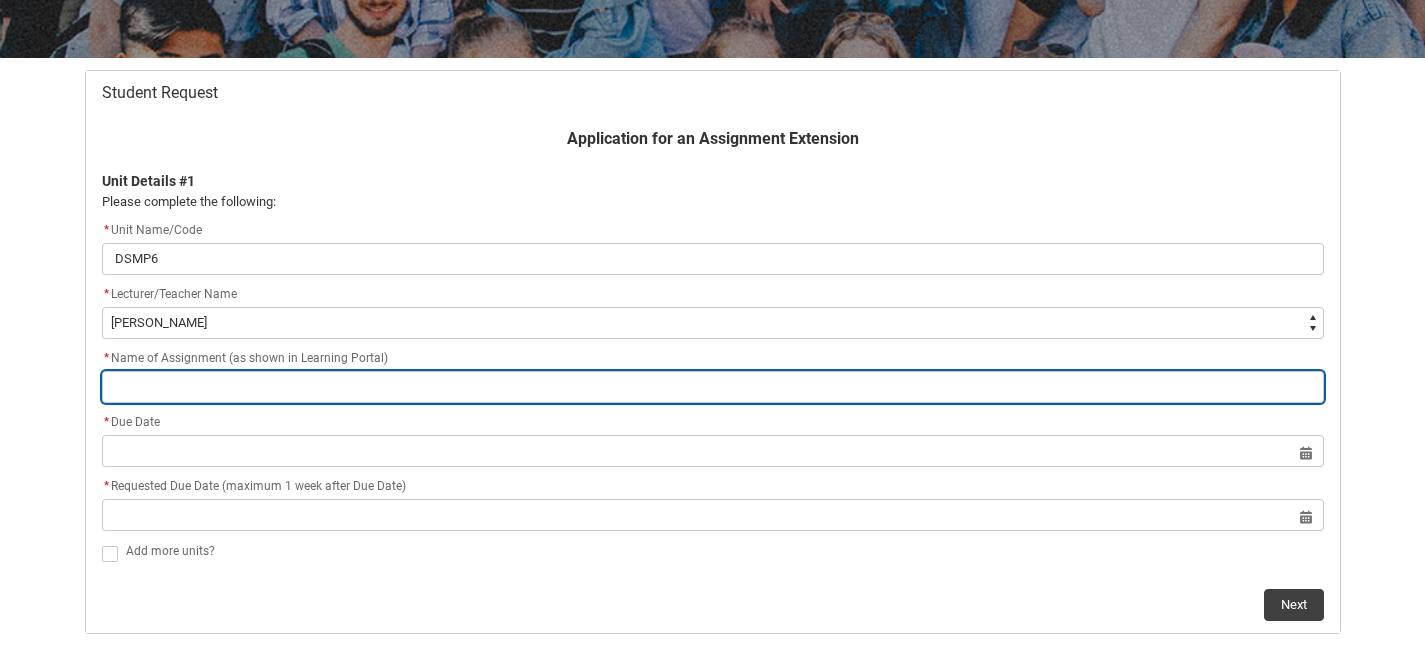 click at bounding box center (713, 387) 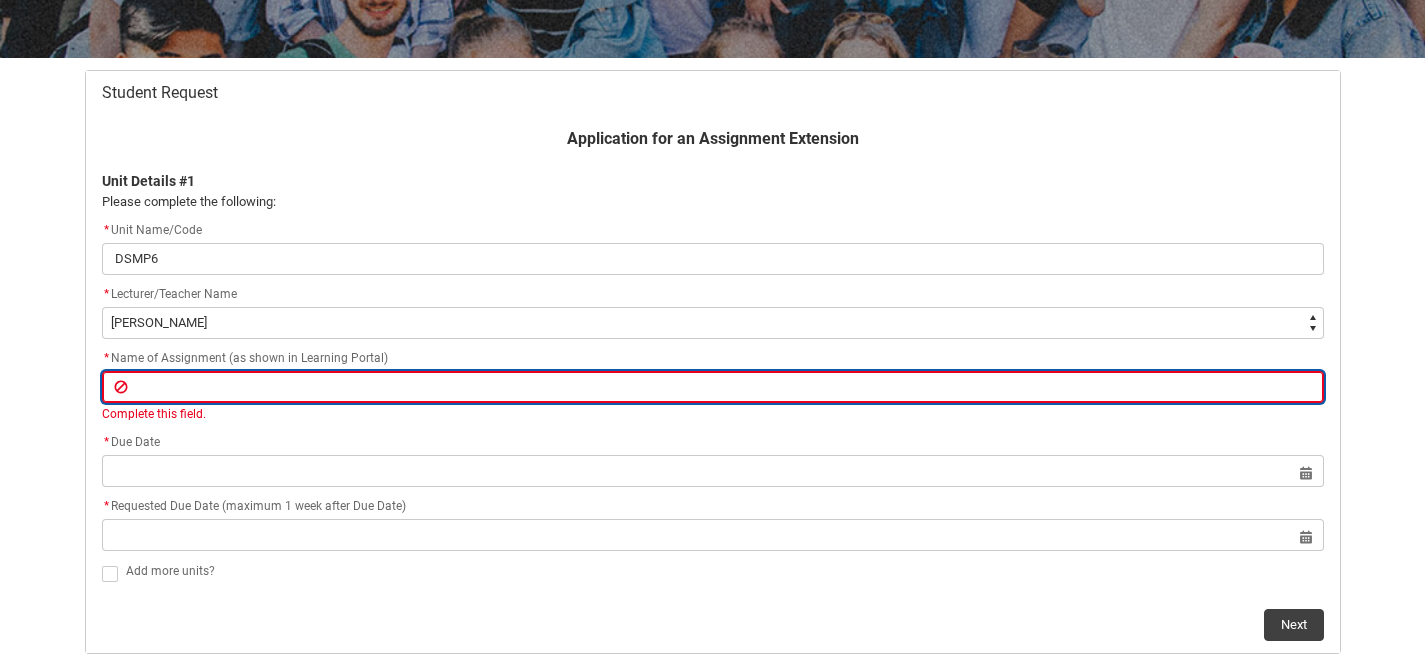 paste on "Assignment 2: User Journeys, Wireframes & Design Concepts" 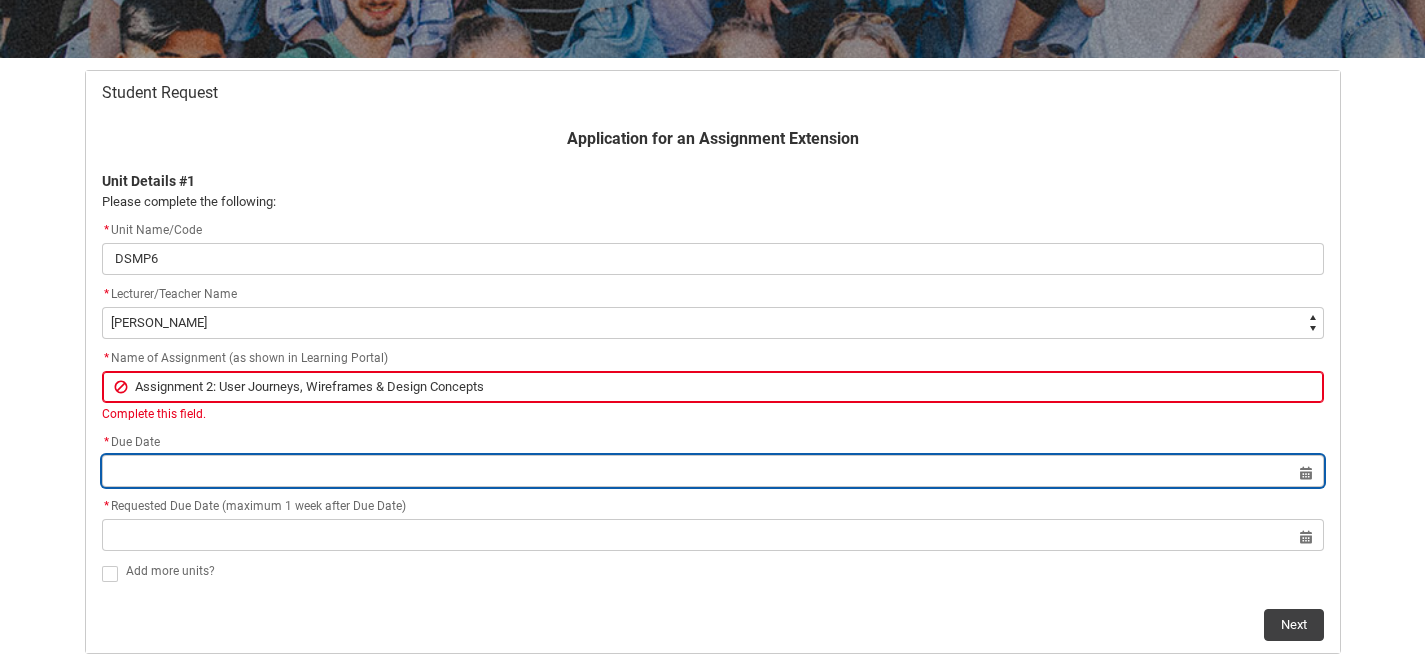 click on "Select a date for   Format: [DATE]" 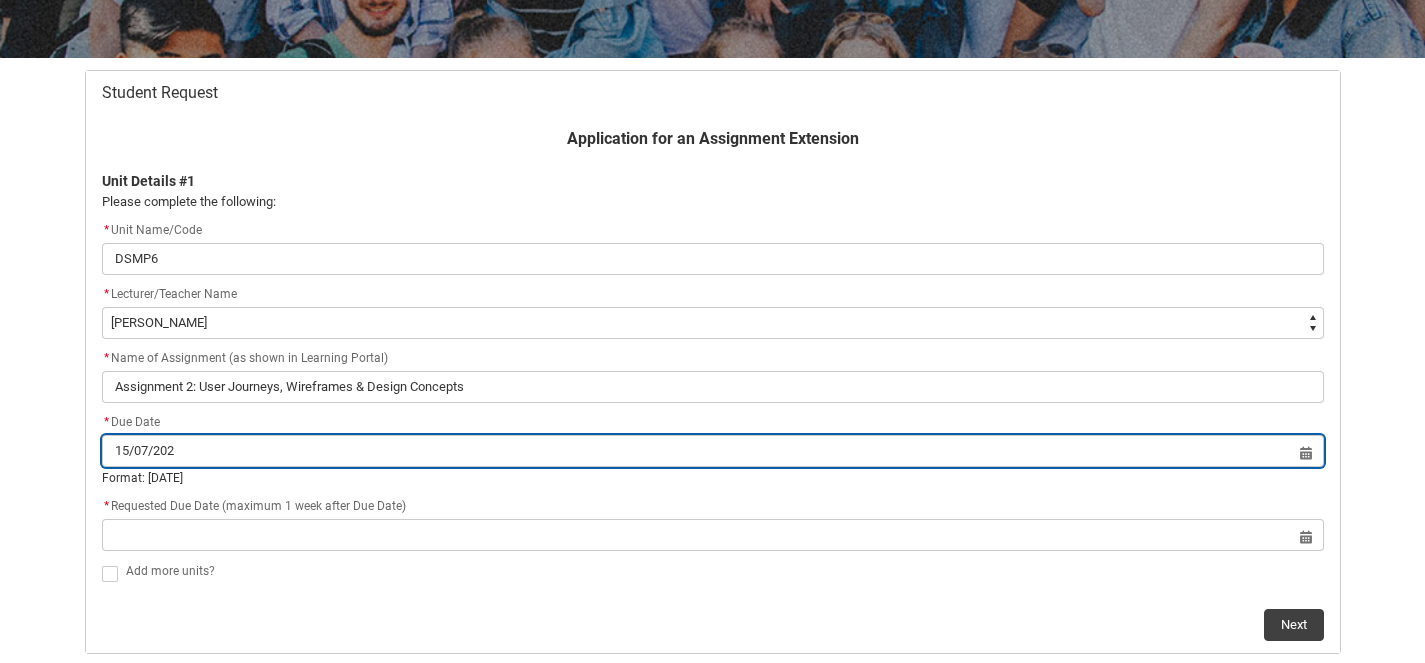 type on "[DATE]" 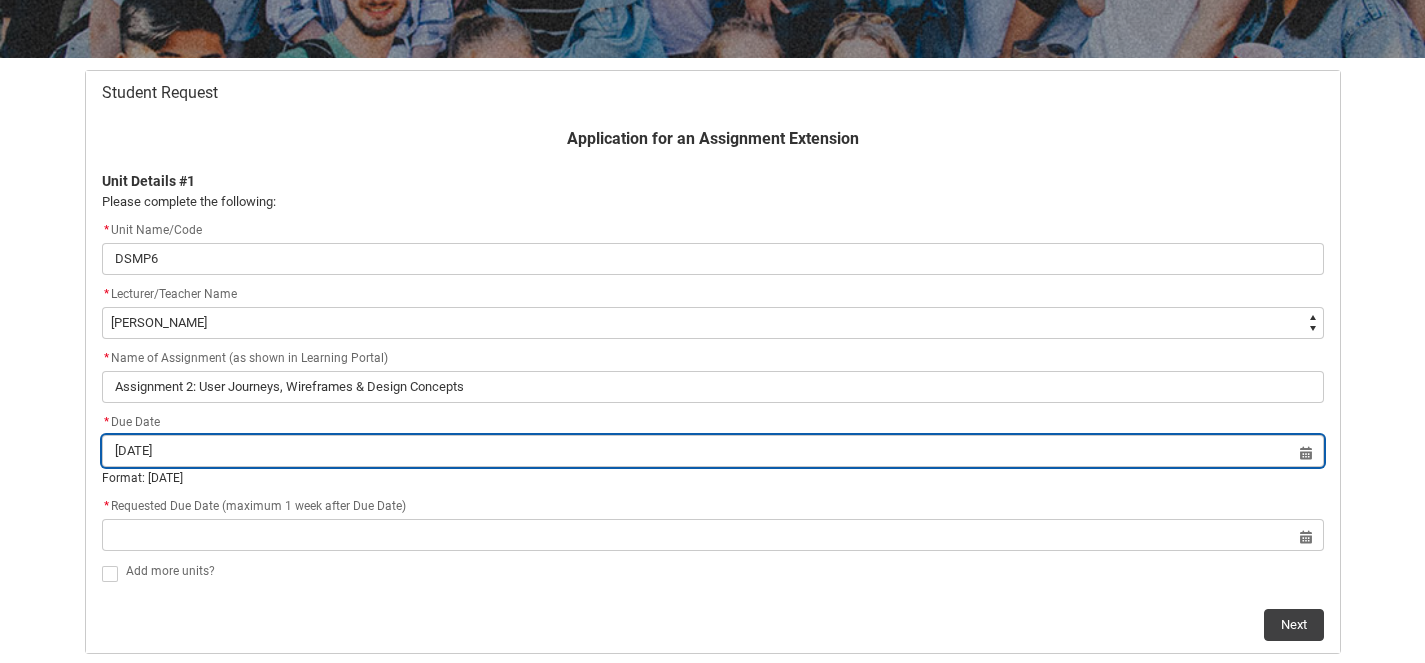 type on "[DATE]" 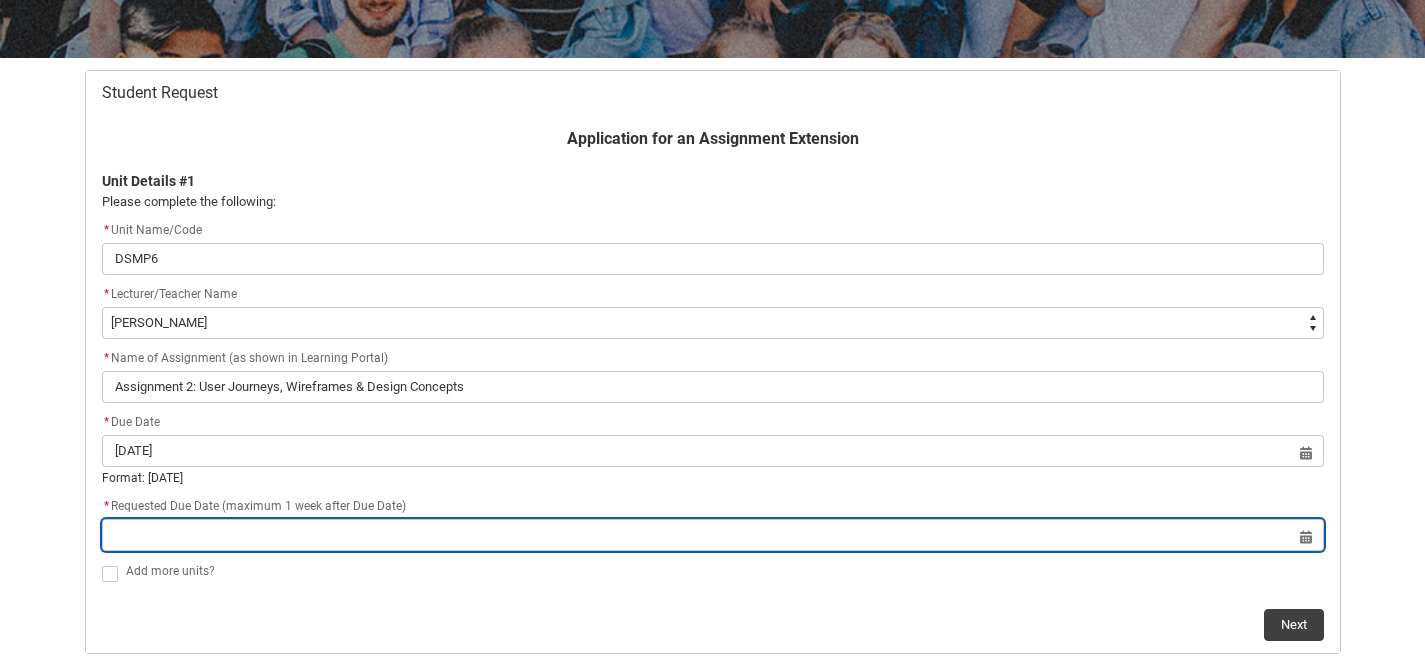 type on "[DATE]" 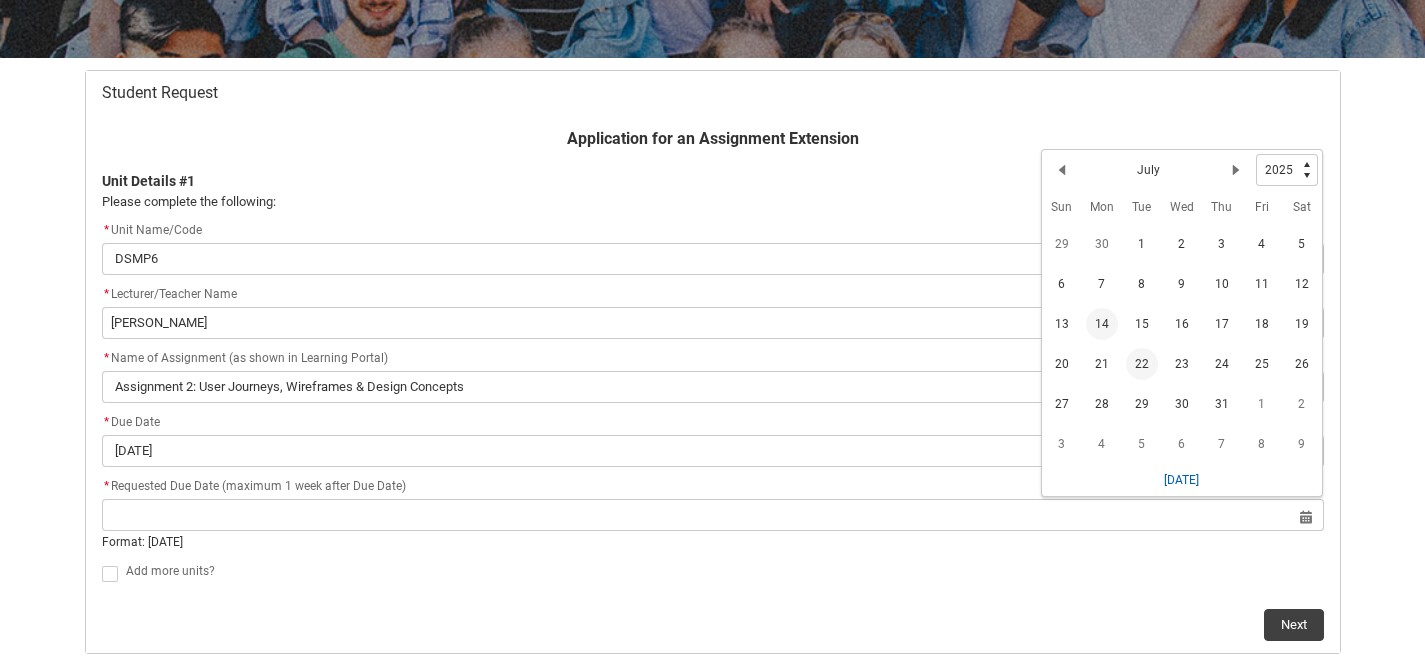 click on "22" 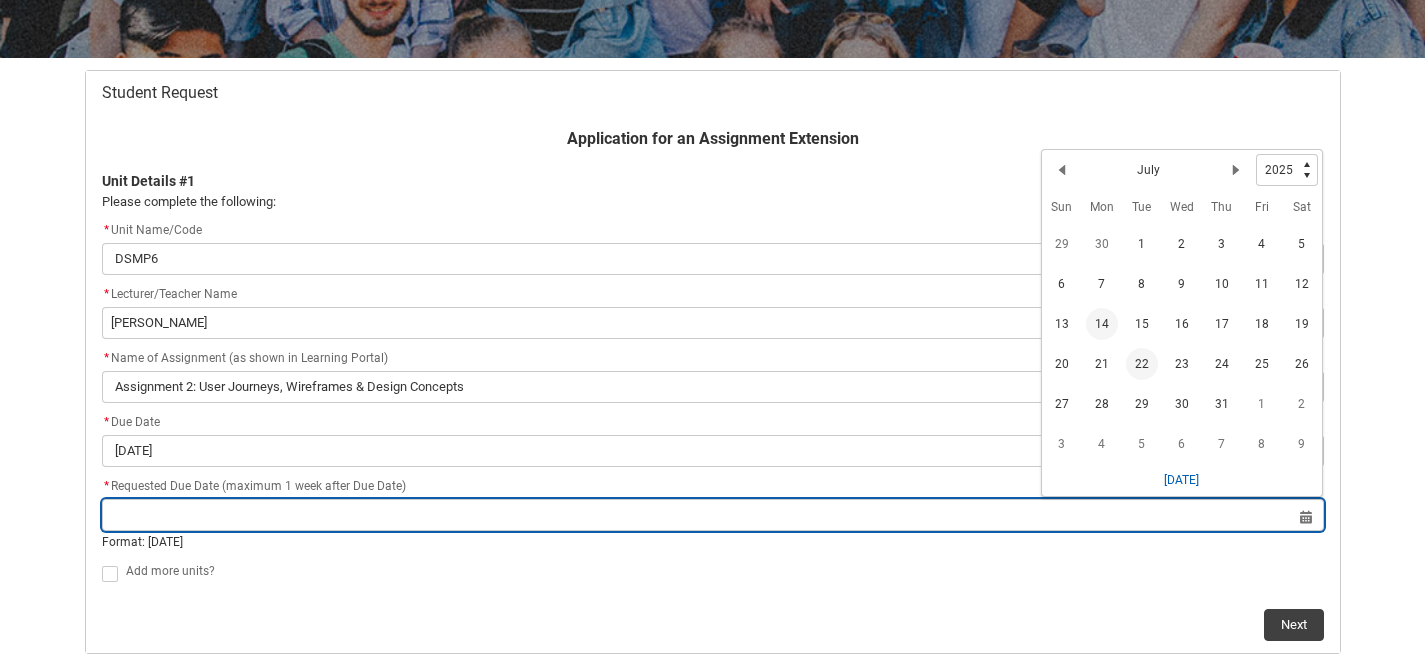 type on "[DATE]" 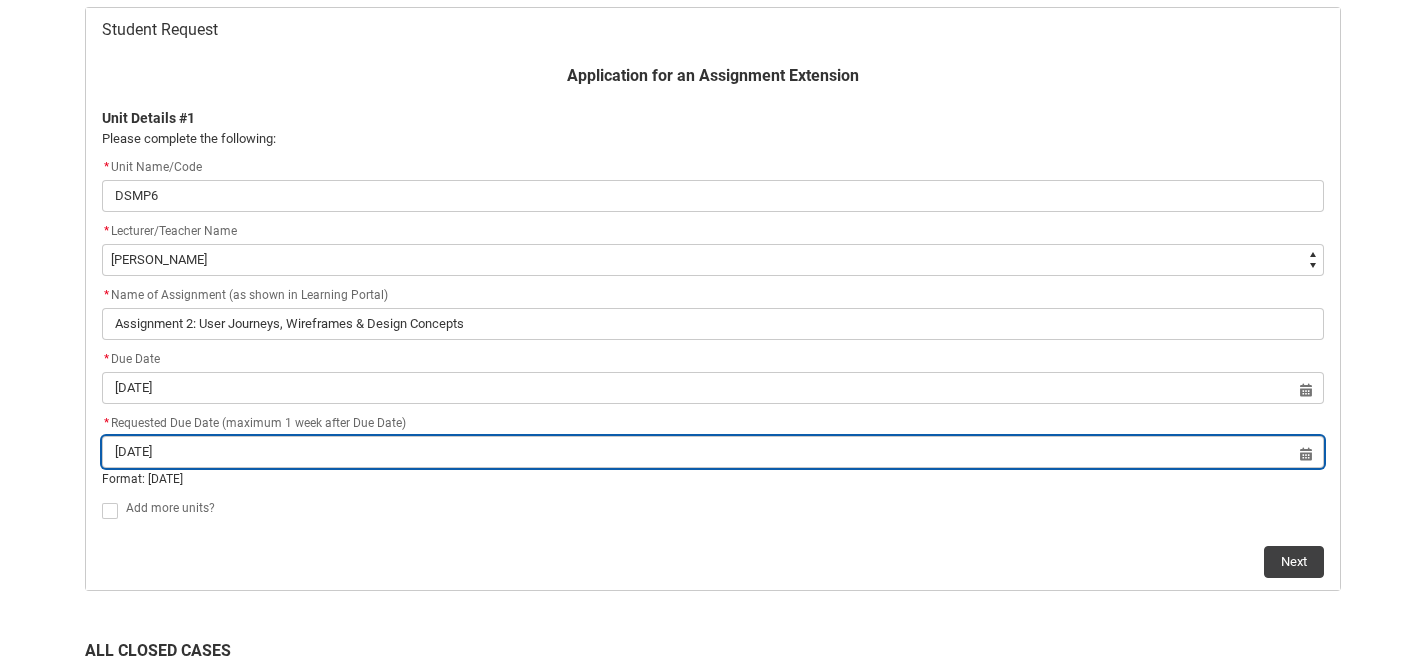 scroll, scrollTop: 407, scrollLeft: 0, axis: vertical 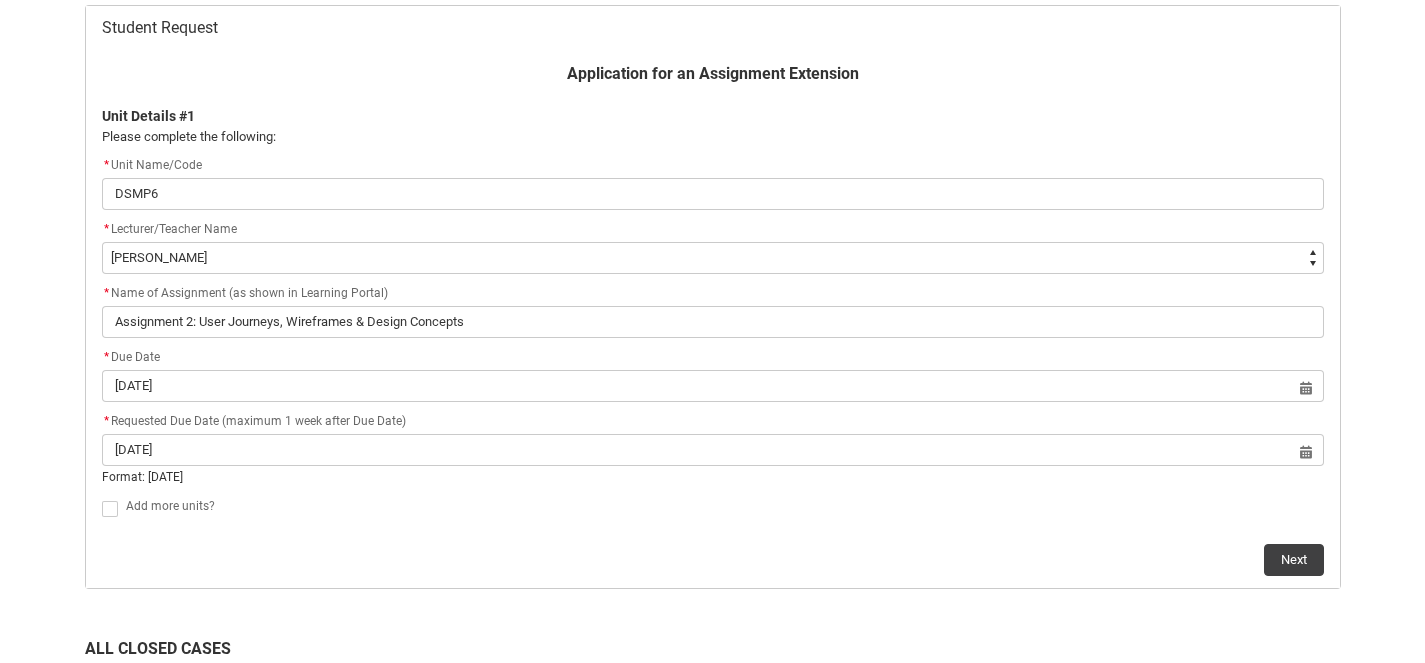 click 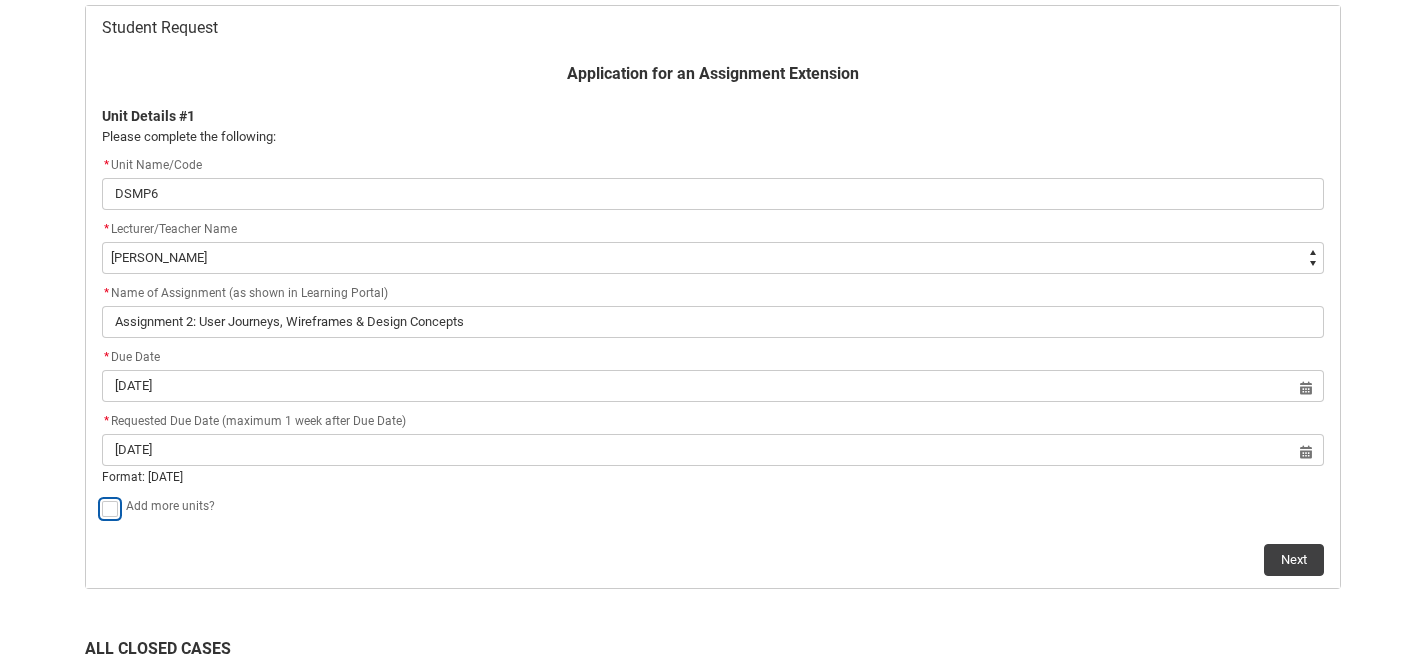 click at bounding box center (101, 497) 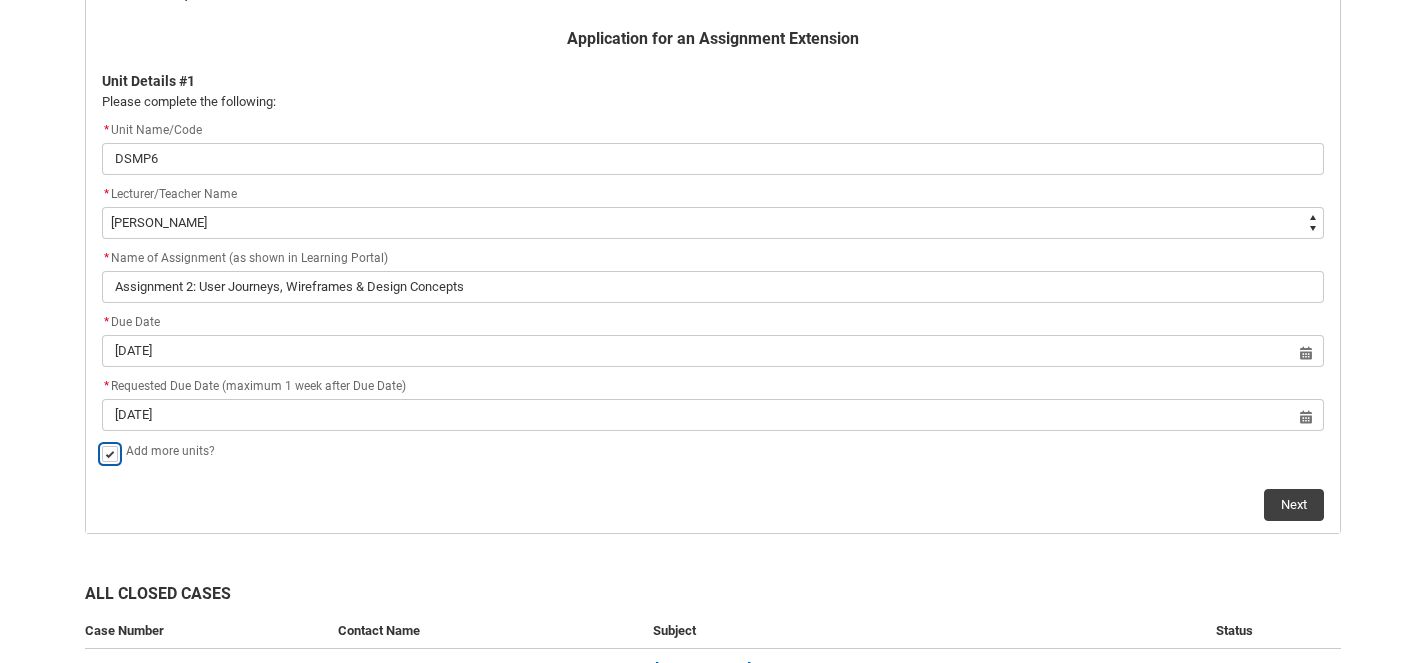scroll, scrollTop: 434, scrollLeft: 0, axis: vertical 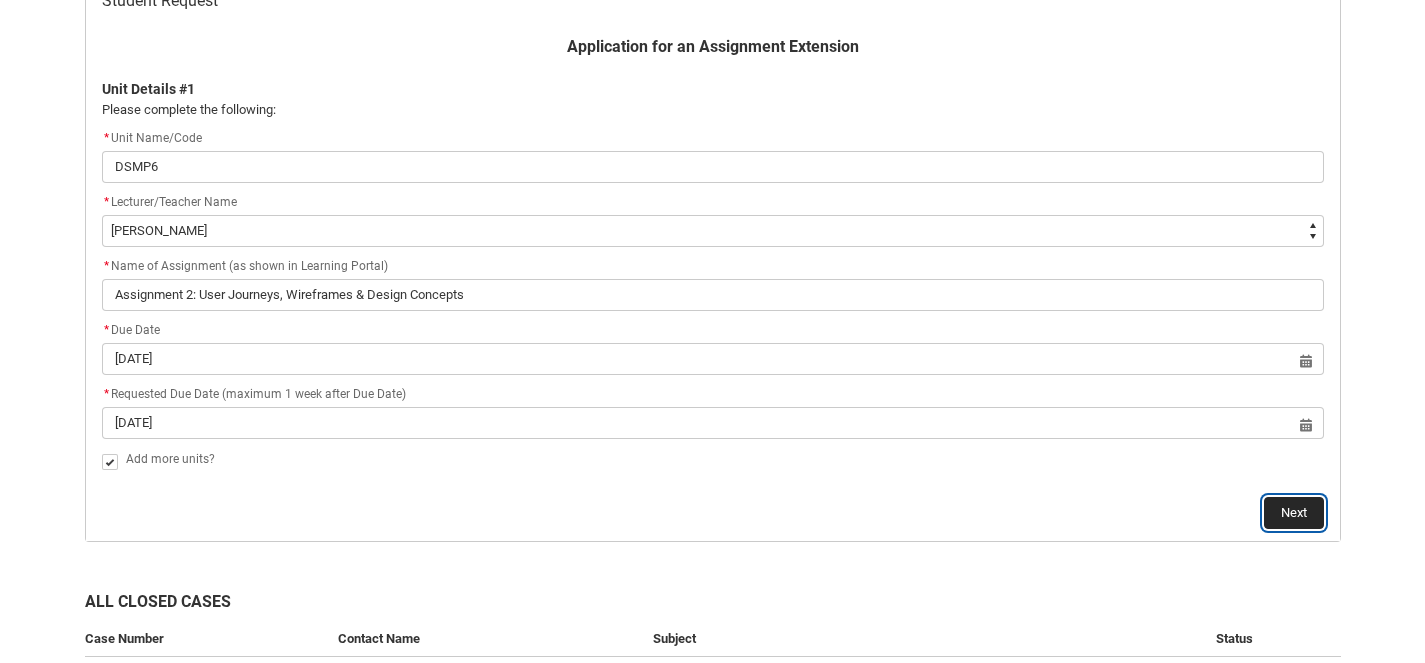 click on "Next" 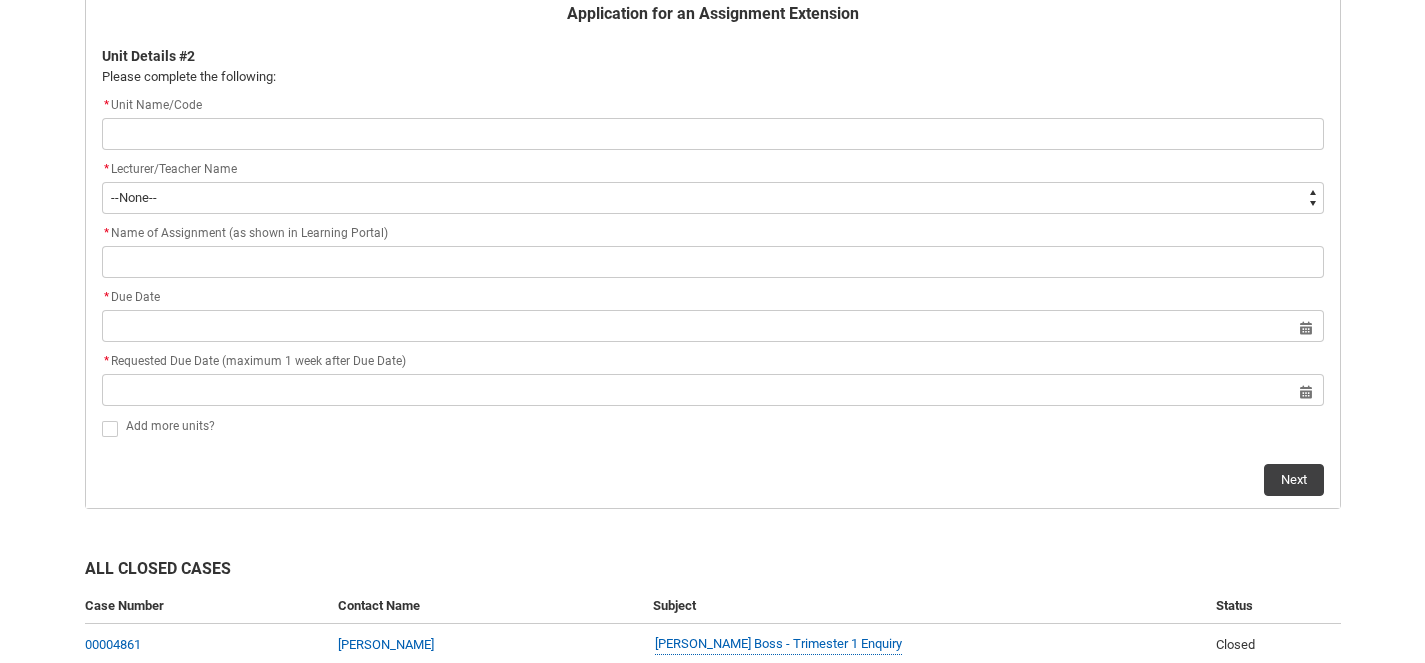 scroll, scrollTop: 469, scrollLeft: 0, axis: vertical 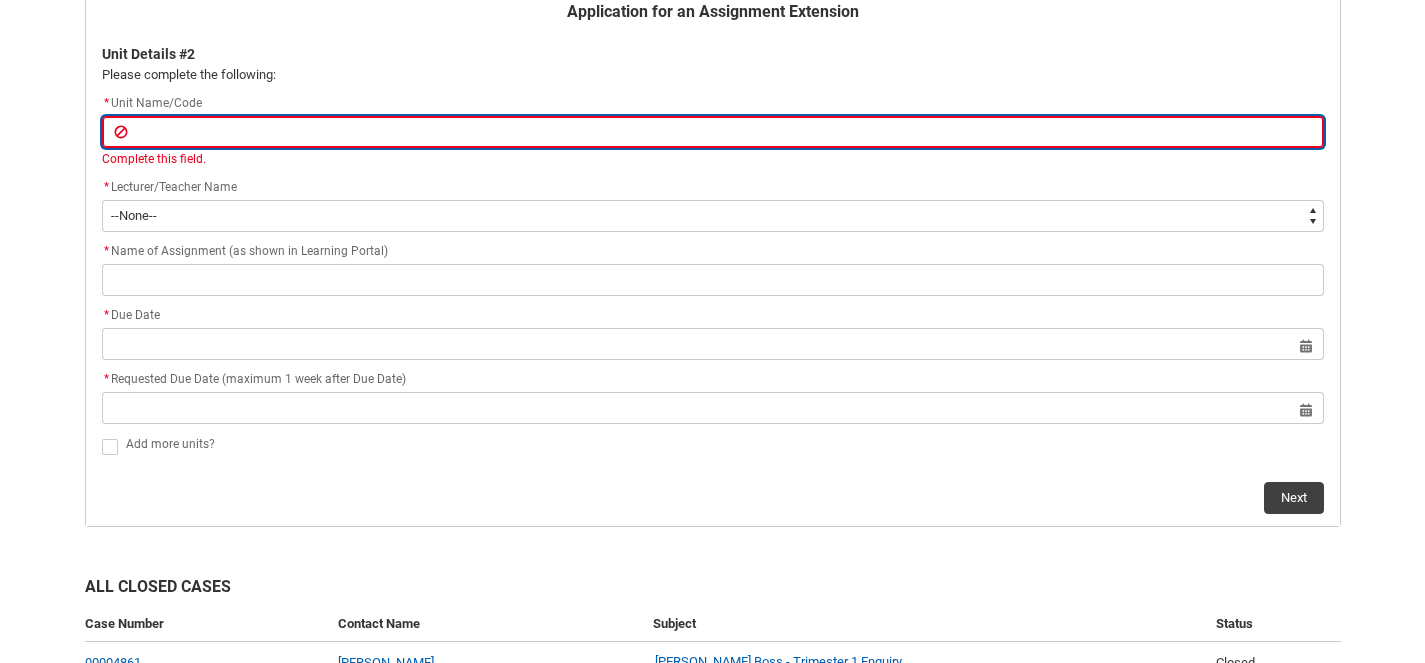 paste on "FMENT3-O" 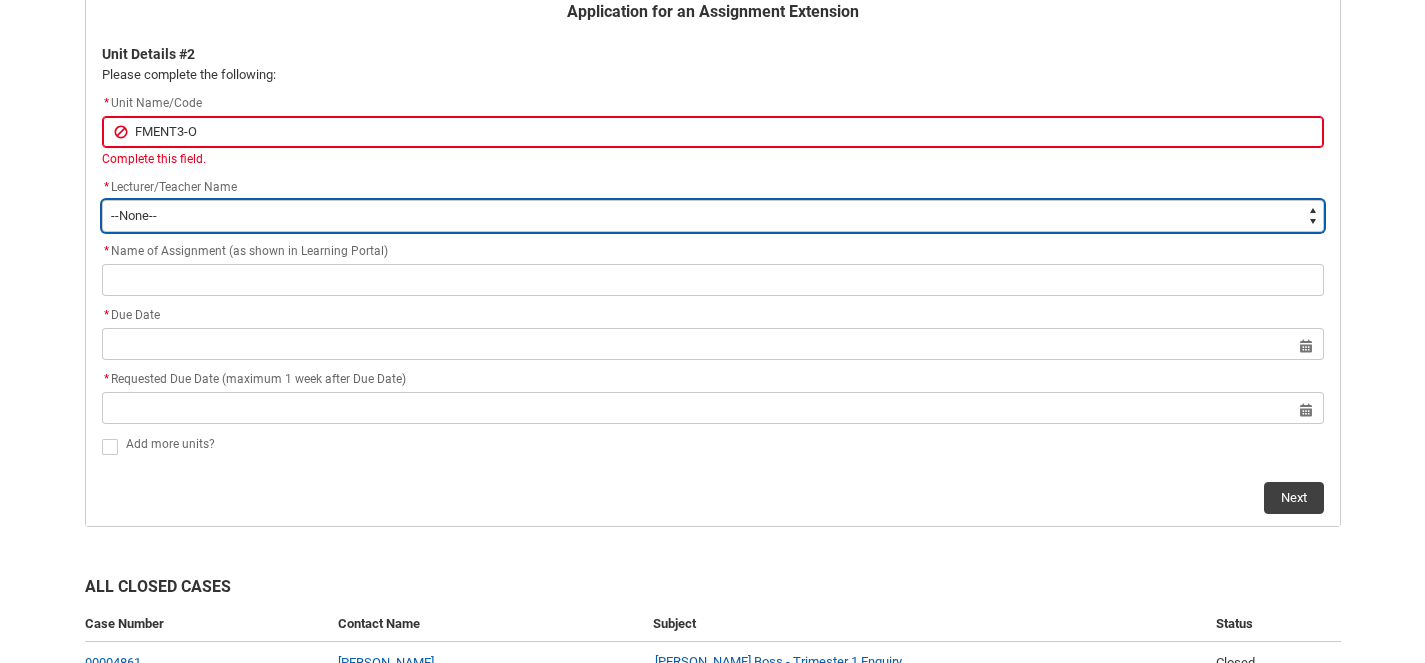 click on "* Lecturer/Teacher Name *   --None-- [PERSON_NAME] [PERSON_NAME] [PERSON_NAME] [PERSON_NAME] [PERSON_NAME] [PERSON_NAME] [PERSON_NAME] [PERSON_NAME] [PERSON_NAME] [PERSON_NAME] [PERSON_NAME] [PERSON_NAME] [PERSON_NAME] [PERSON_NAME] [PERSON_NAME] [PERSON_NAME] [PERSON_NAME] [PERSON_NAME] [PERSON_NAME] [PERSON_NAME] [PERSON_NAME] [PERSON_NAME] [PERSON_NAME] [PERSON_NAME] [PERSON_NAME] [PERSON_NAME] [PERSON_NAME] [PERSON_NAME] [PERSON_NAME] [PERSON_NAME] [PERSON_NAME] [PERSON_NAME] [PERSON_NAME] [PERSON_NAME] [PERSON_NAME] [PERSON_NAME] [PERSON_NAME] [PERSON_NAME] [PERSON_NAME] [PERSON_NAME] [PERSON_NAME] [PERSON_NAME] [PERSON_NAME] [PERSON_NAME] [PERSON_NAME] [PERSON_NAME] [PERSON_NAME] [PERSON_NAME] [PERSON_NAME] [PERSON_NAME] [PERSON_NAME] [PERSON_NAME] [PERSON_NAME] [PERSON_NAME] [PERSON_NAME] [PERSON_NAME] [PERSON_NAME] [PERSON_NAME] [PERSON_NAME] [PERSON_NAME] [PERSON_NAME] [PERSON_NAME] [PERSON_NAME] [PERSON_NAME] [PERSON_NAME] [PERSON_NAME] [PERSON_NAME]" 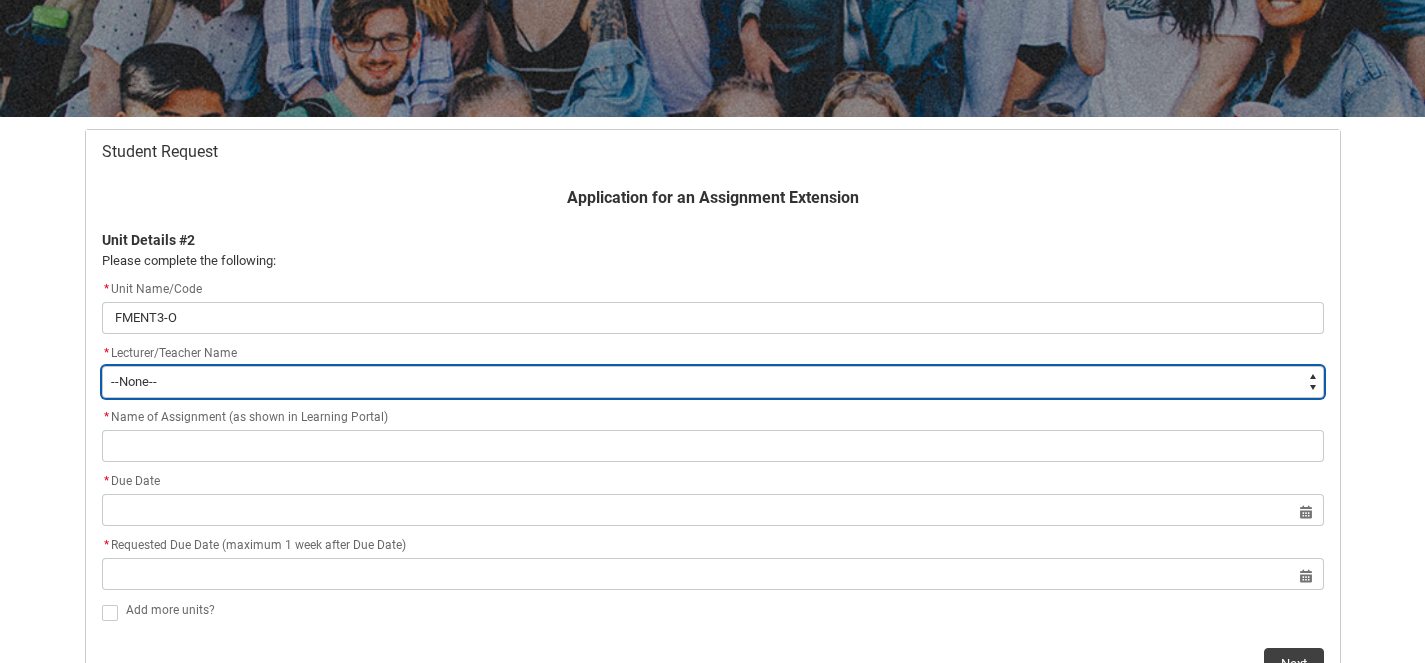 scroll, scrollTop: 282, scrollLeft: 0, axis: vertical 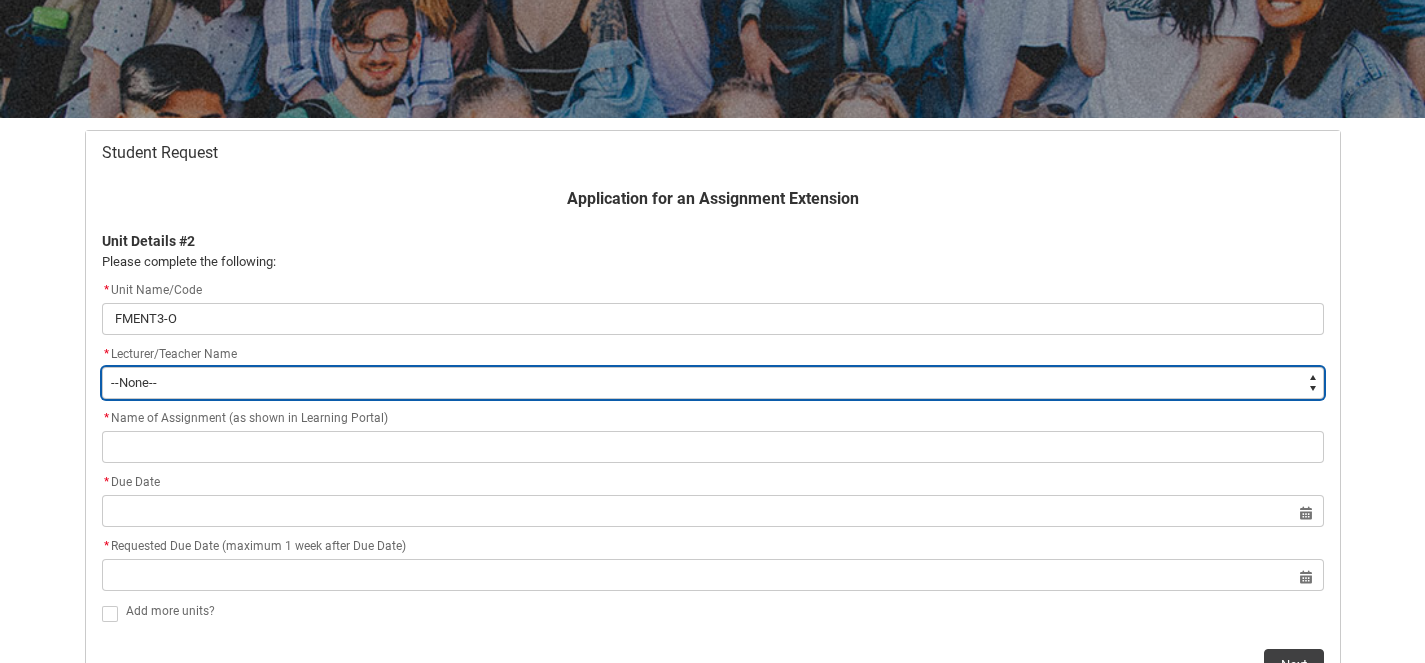 click on "--None-- [PERSON_NAME] [PERSON_NAME] [PERSON_NAME] [PERSON_NAME] [PERSON_NAME] [PERSON_NAME] [PERSON_NAME] [PERSON_NAME] [PERSON_NAME] [PERSON_NAME] [PERSON_NAME] [PERSON_NAME] [PERSON_NAME] [PERSON_NAME] [PERSON_NAME] [PERSON_NAME] [PERSON_NAME] [PERSON_NAME] [PERSON_NAME] [PERSON_NAME] [PERSON_NAME] [PERSON_NAME] [PERSON_NAME] [PERSON_NAME] [PERSON_NAME] [PERSON_NAME] [PERSON_NAME] [PERSON_NAME] [PERSON_NAME] [PERSON_NAME] [PERSON_NAME] [PERSON_NAME] [PERSON_NAME] [PERSON_NAME] [PERSON_NAME] [PERSON_NAME] [PERSON_NAME] [PERSON_NAME] [PERSON_NAME] [PERSON_NAME] [PERSON_NAME] [PERSON_NAME] [PERSON_NAME] [PERSON_NAME] [PERSON_NAME] [PERSON_NAME] [PERSON_NAME] [PERSON_NAME] [PERSON_NAME] [PERSON_NAME] [PERSON_NAME] [PERSON_NAME] [PERSON_NAME] [PERSON_NAME] [PERSON_NAME] [PERSON_NAME] [PERSON_NAME] [PERSON_NAME] [PERSON_NAME] [PERSON_NAME] [PERSON_NAME] [PERSON_NAME] [PERSON_NAME] [PERSON_NAME] [PERSON_NAME] [PERSON_NAME] [PERSON_NAME] [PERSON_NAME] [PERSON_NAME]" at bounding box center (713, 383) 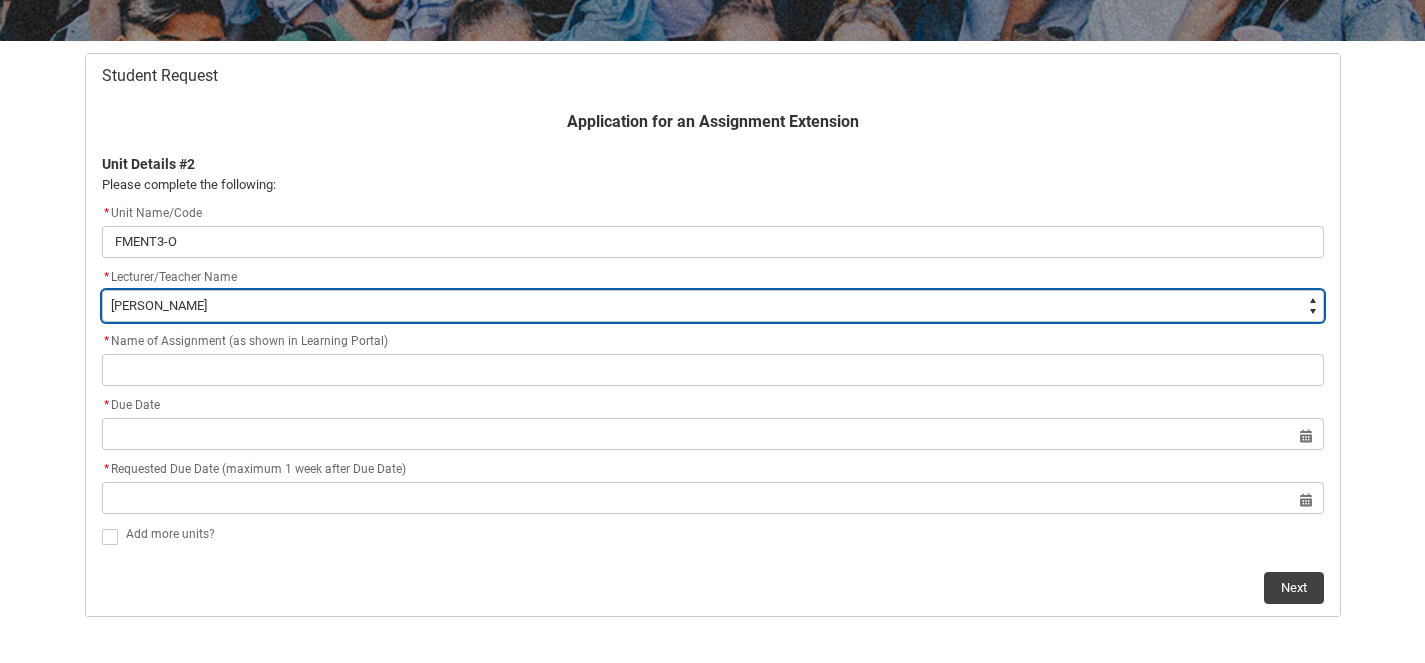 scroll, scrollTop: 367, scrollLeft: 0, axis: vertical 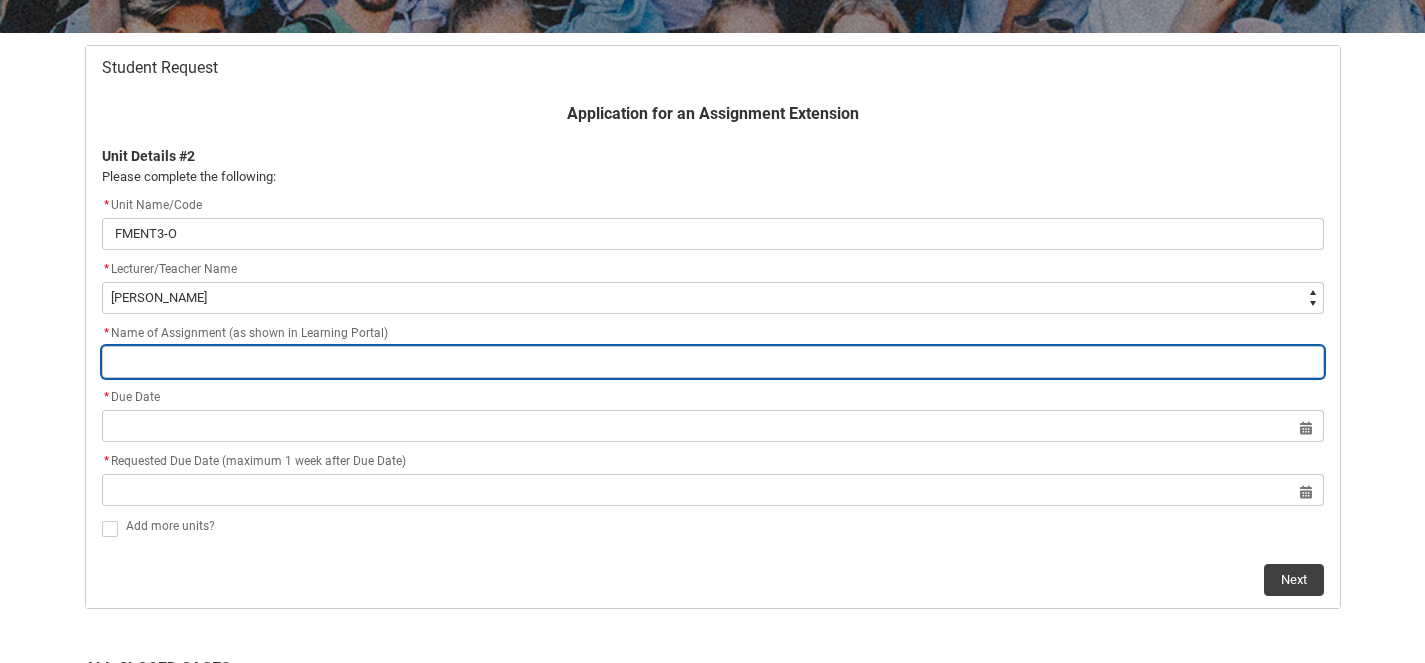 click at bounding box center (713, 362) 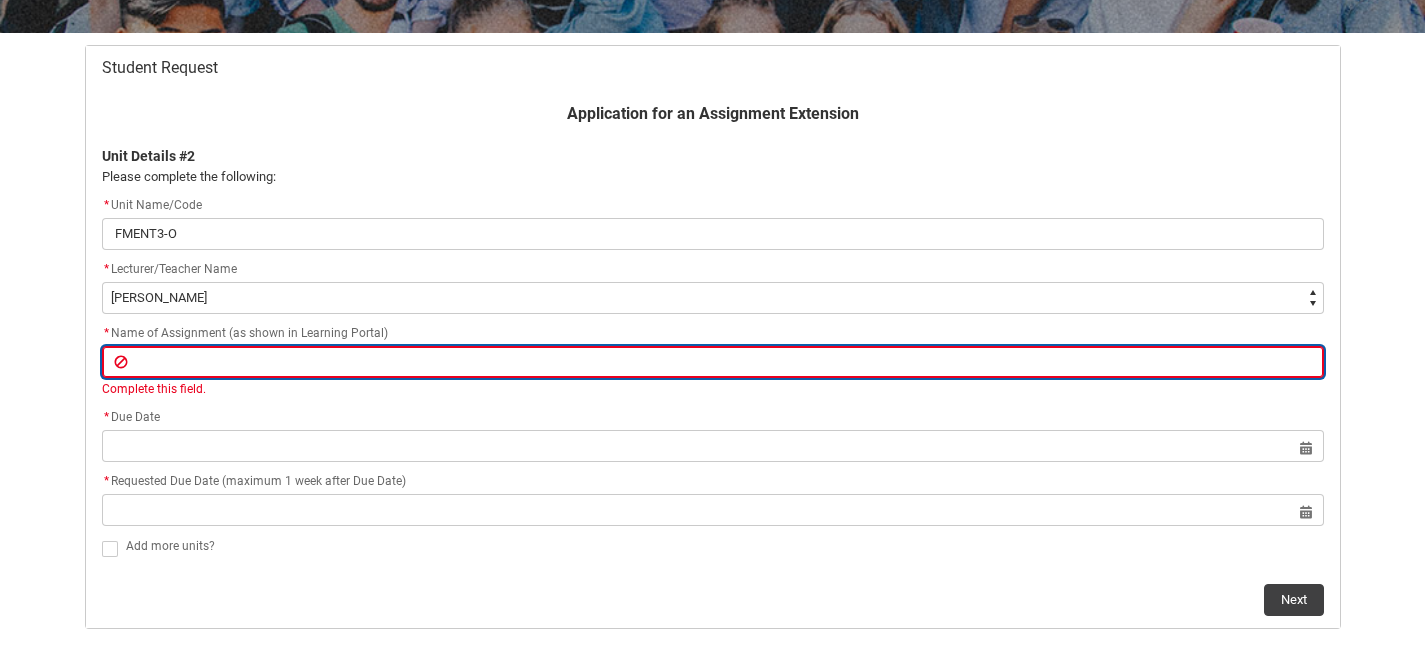 paste on "Assignment 2: Social Media Marketing Content Strategy" 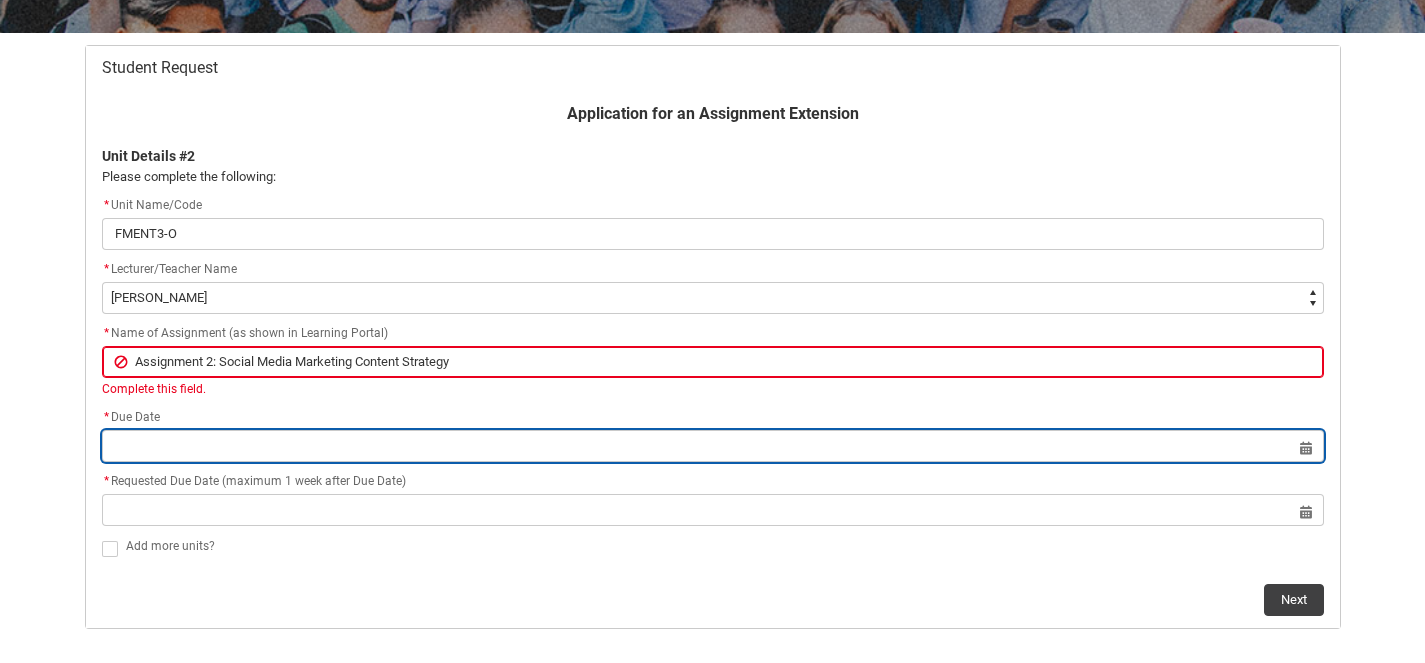 click on "Select a date for   Format: [DATE]" 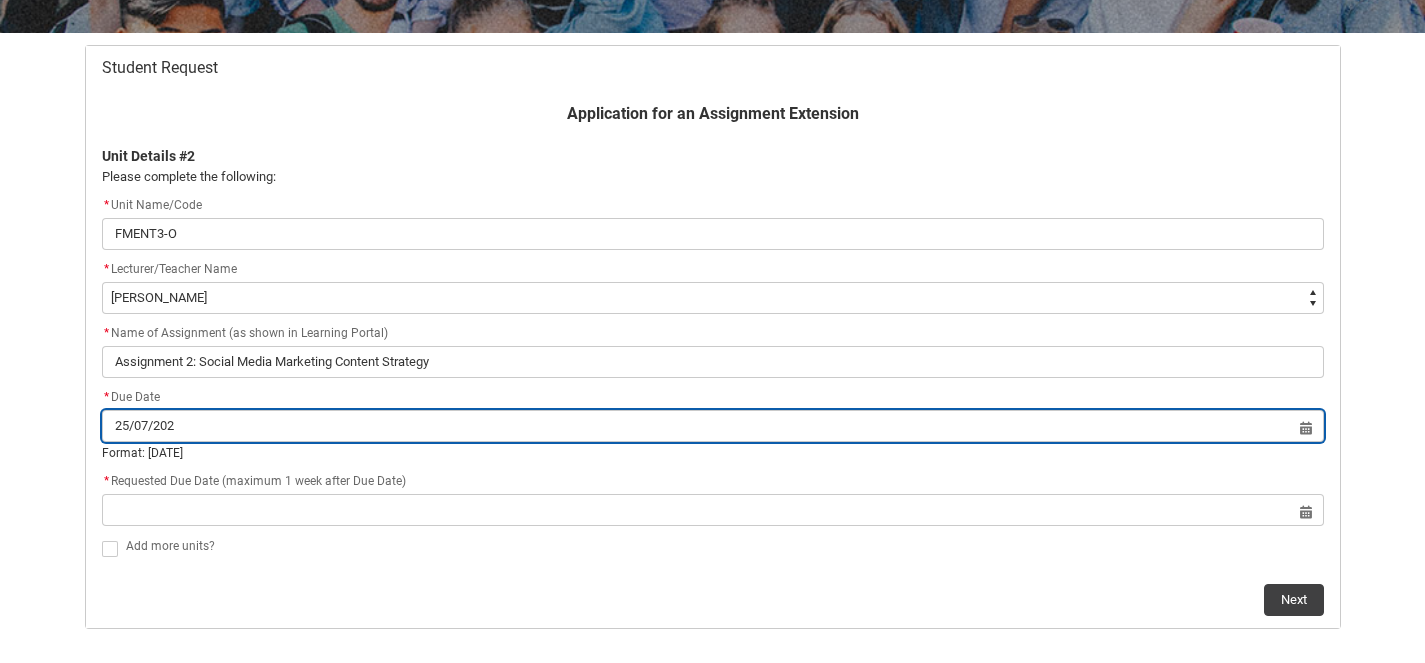 type on "[DATE]" 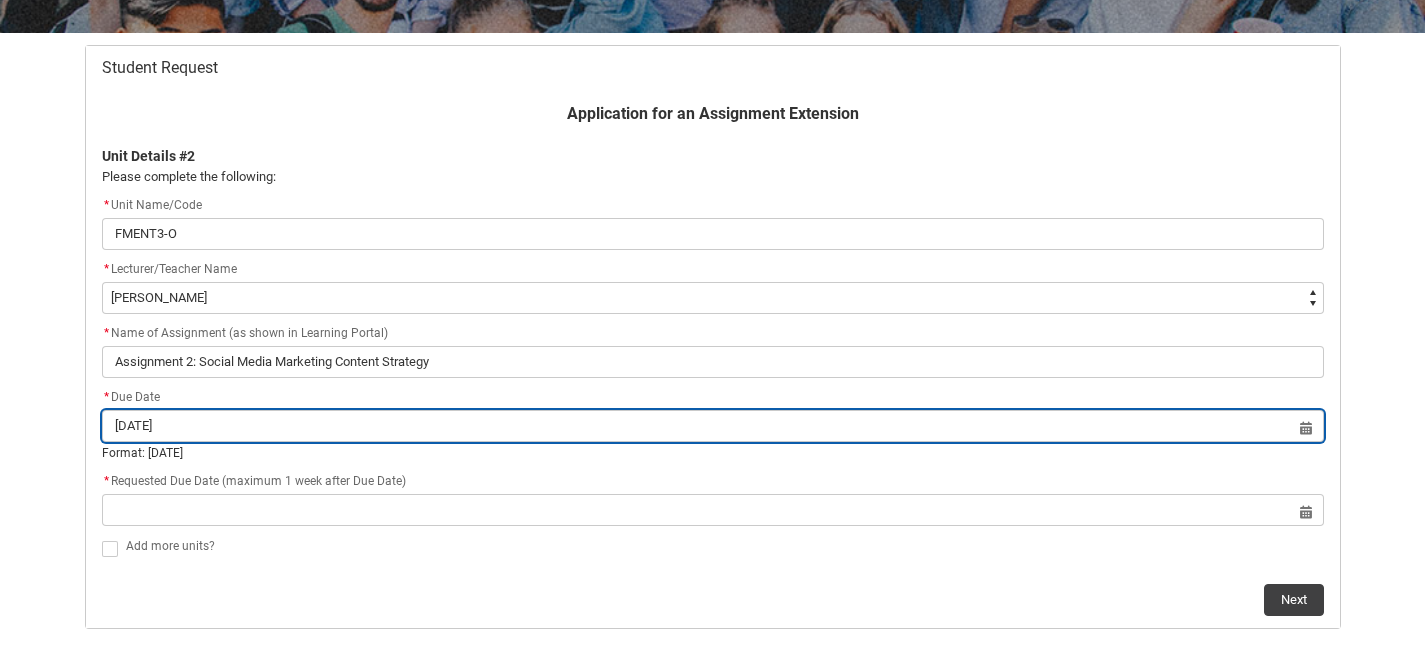 type on "[DATE]" 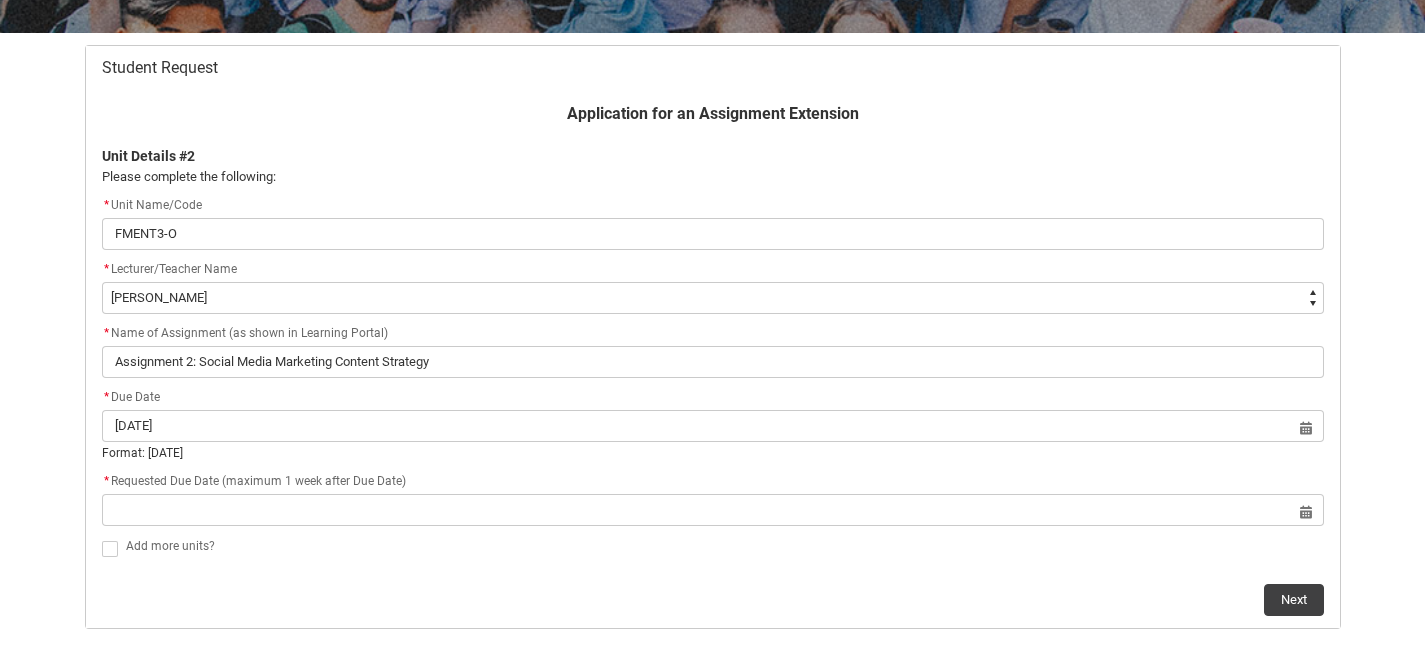 type on "[DATE]" 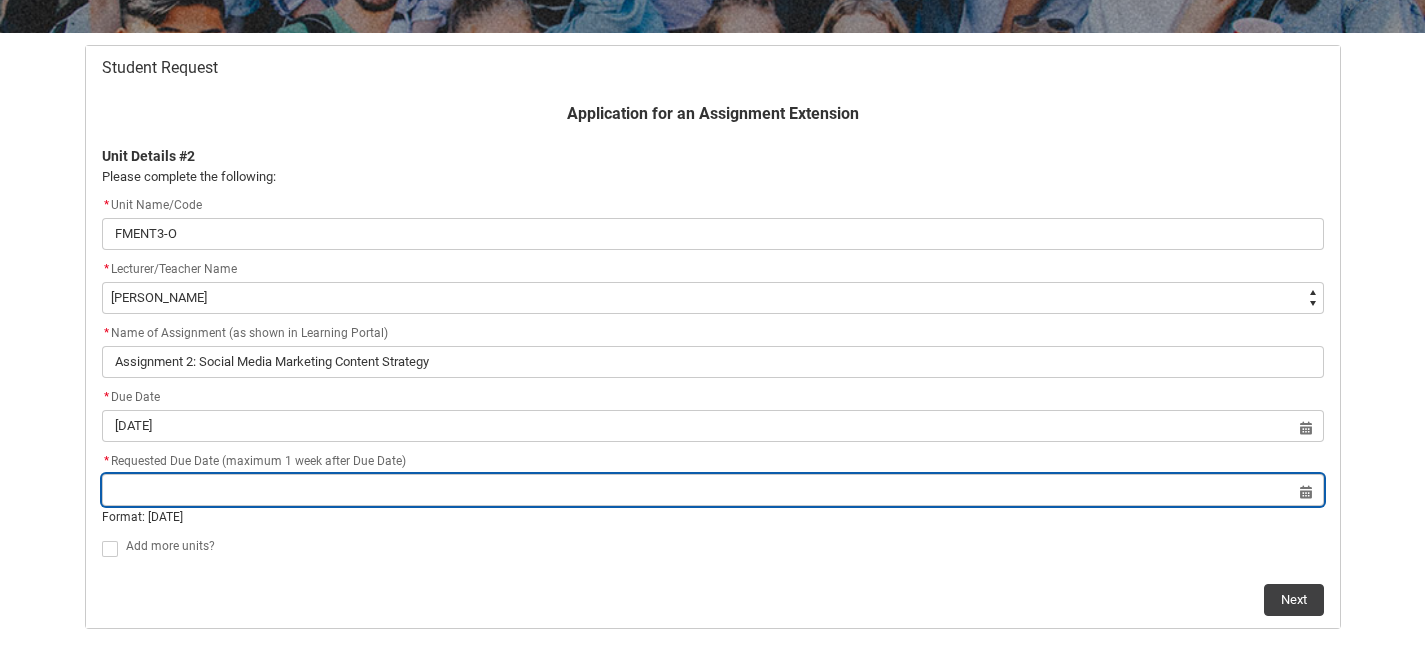 click at bounding box center [713, 490] 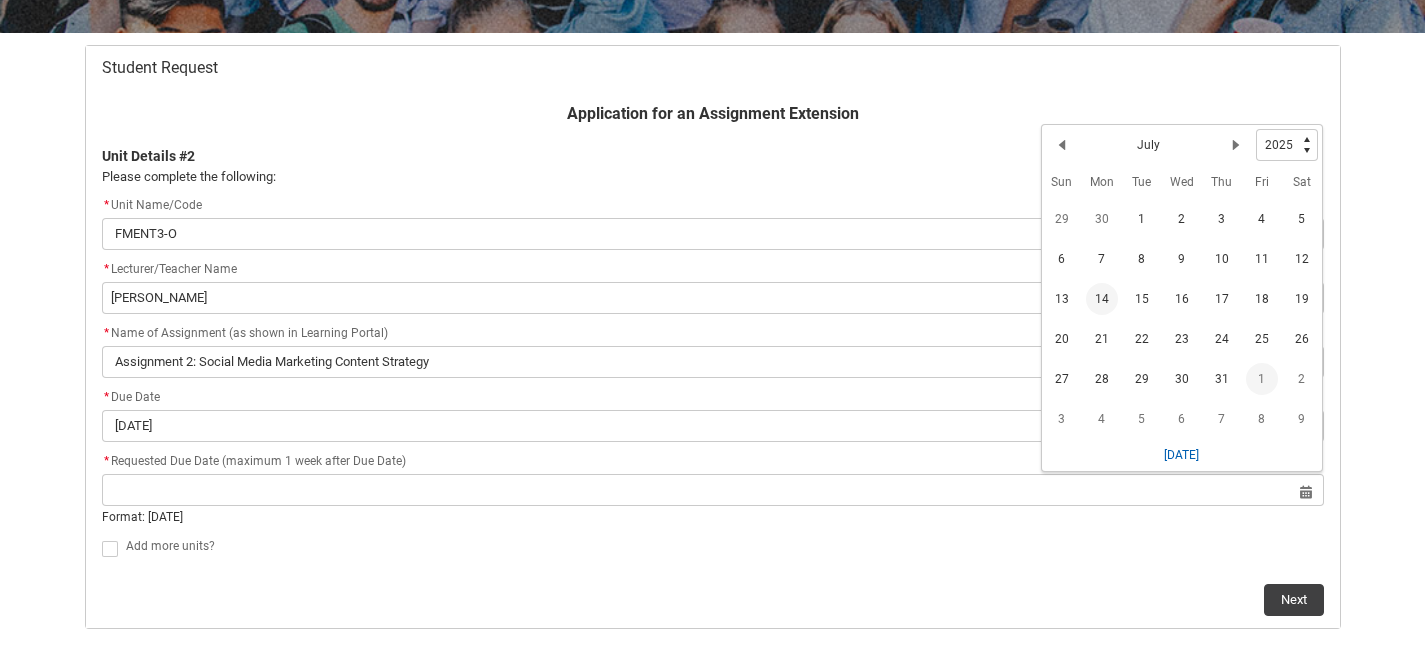 click on "1" 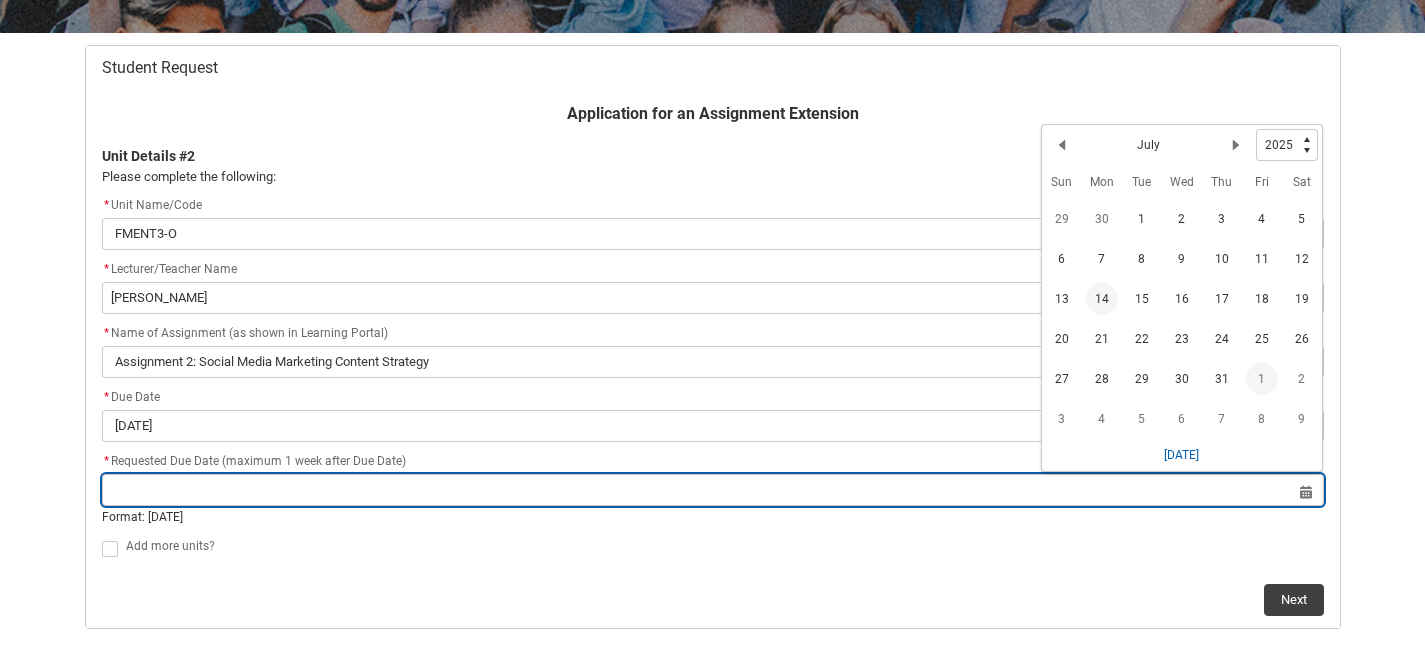 type on "[DATE]" 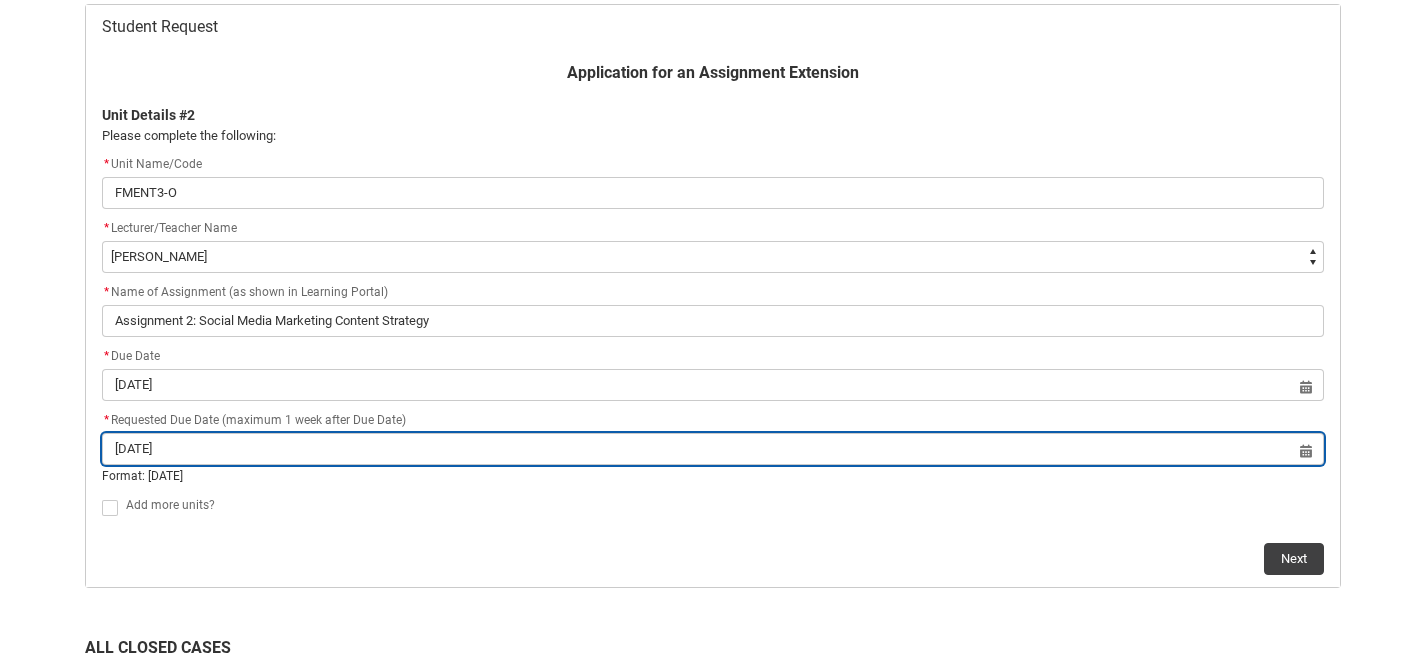 scroll, scrollTop: 410, scrollLeft: 0, axis: vertical 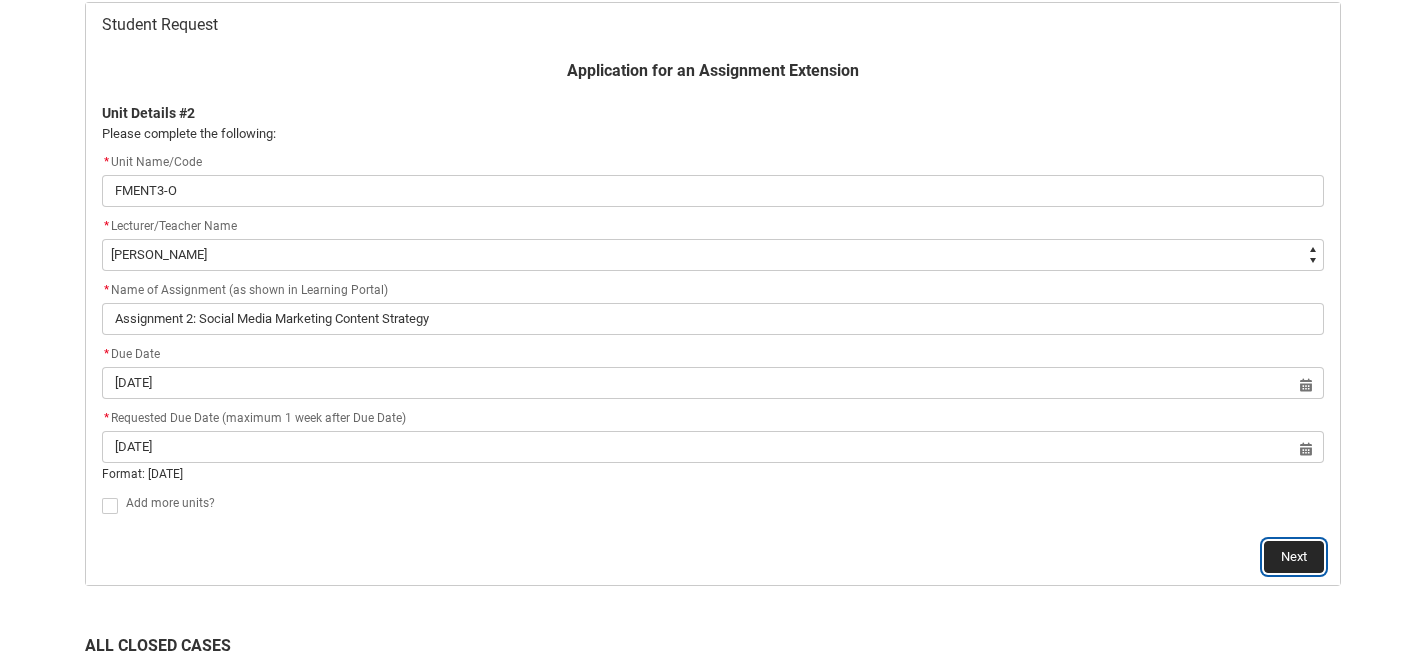 click on "Next" 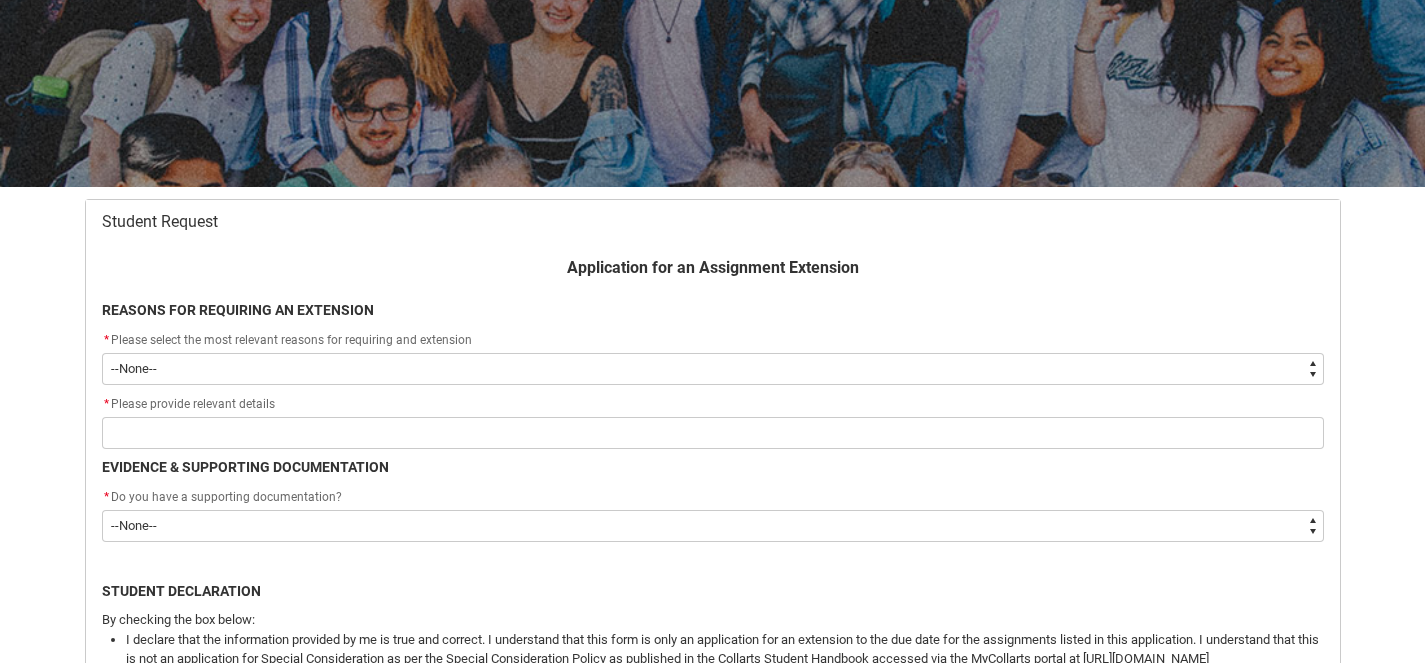scroll, scrollTop: 331, scrollLeft: 0, axis: vertical 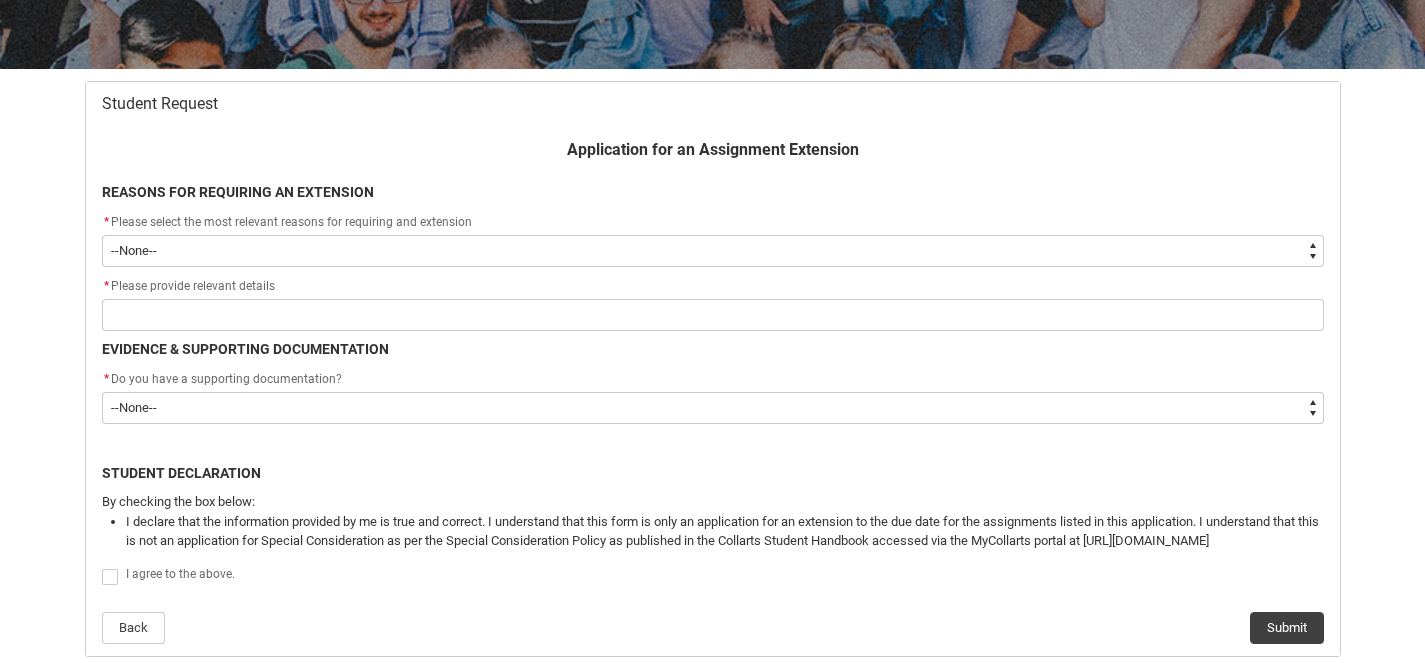 click on "--None-- Medical Reasons Work obligations Family obligations Academic Difficulties Significant religious or cultural reasons Other" at bounding box center (713, 251) 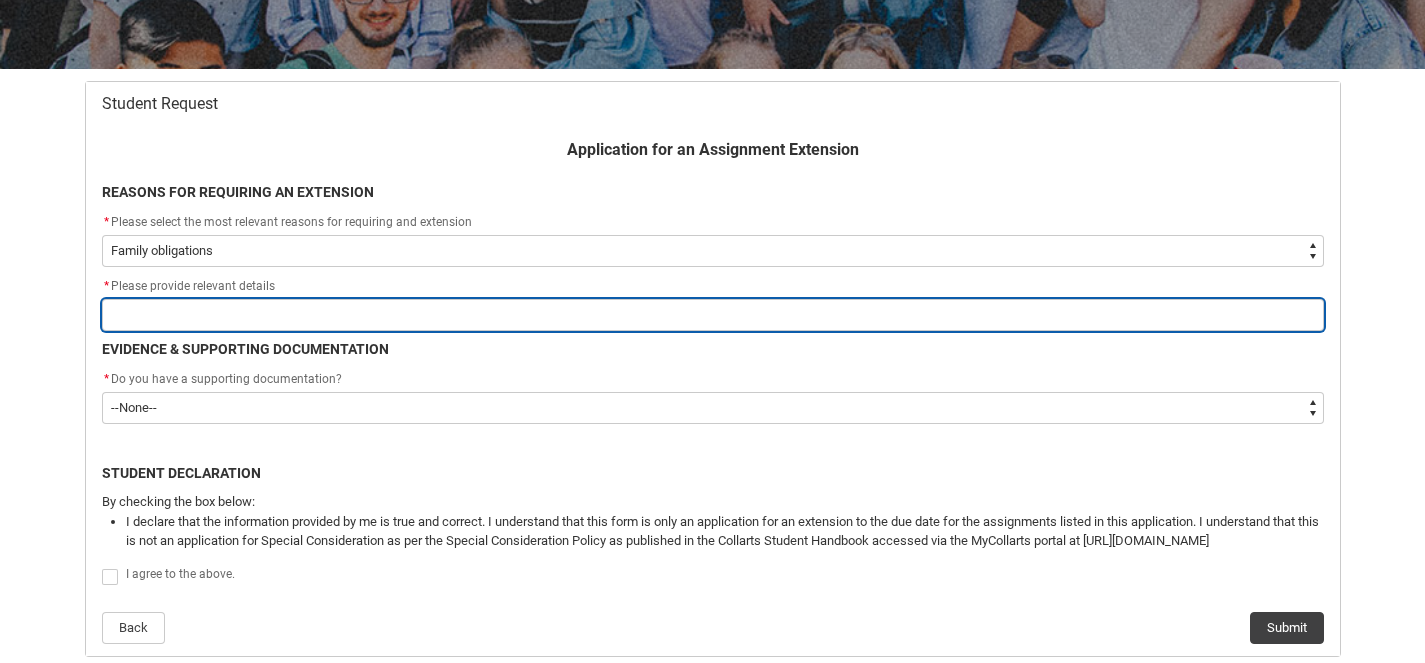 click at bounding box center (713, 315) 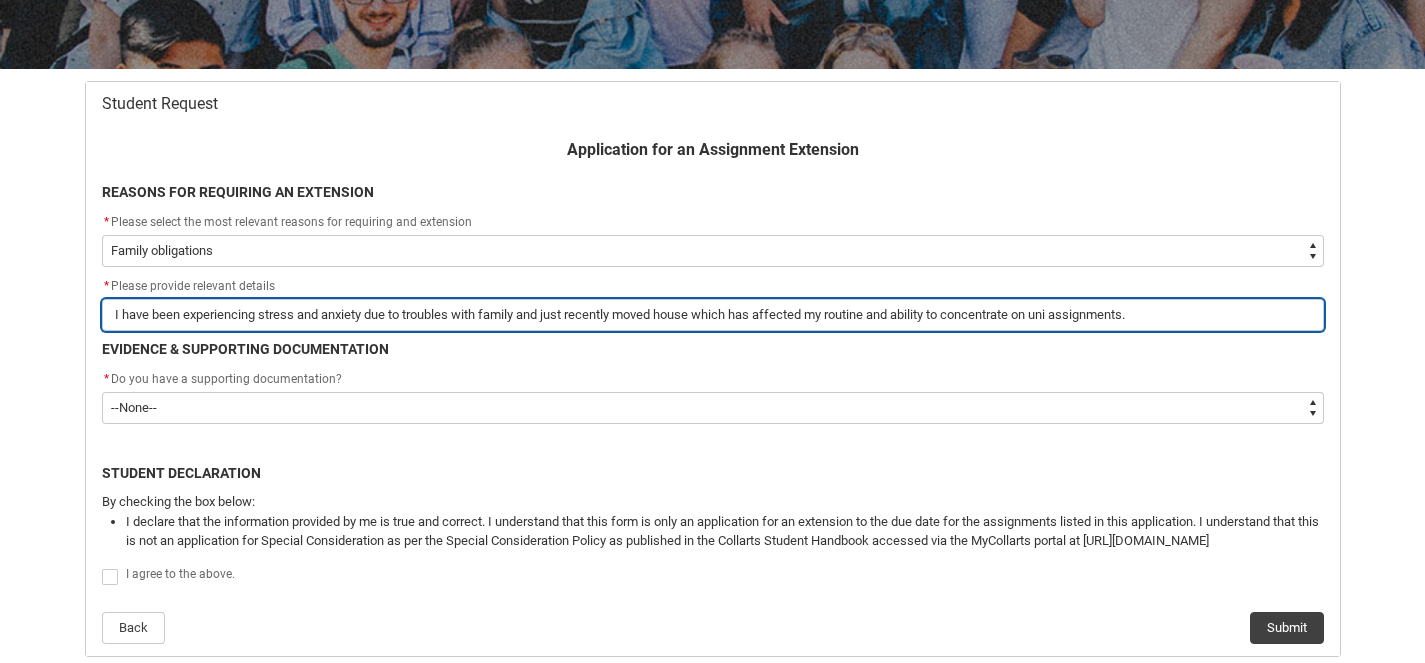 click on "I have been experiencing stress and anxiety due to troubles with family and just recently moved house which has affected my routine and ability to concentrate on uni assignments." at bounding box center [713, 315] 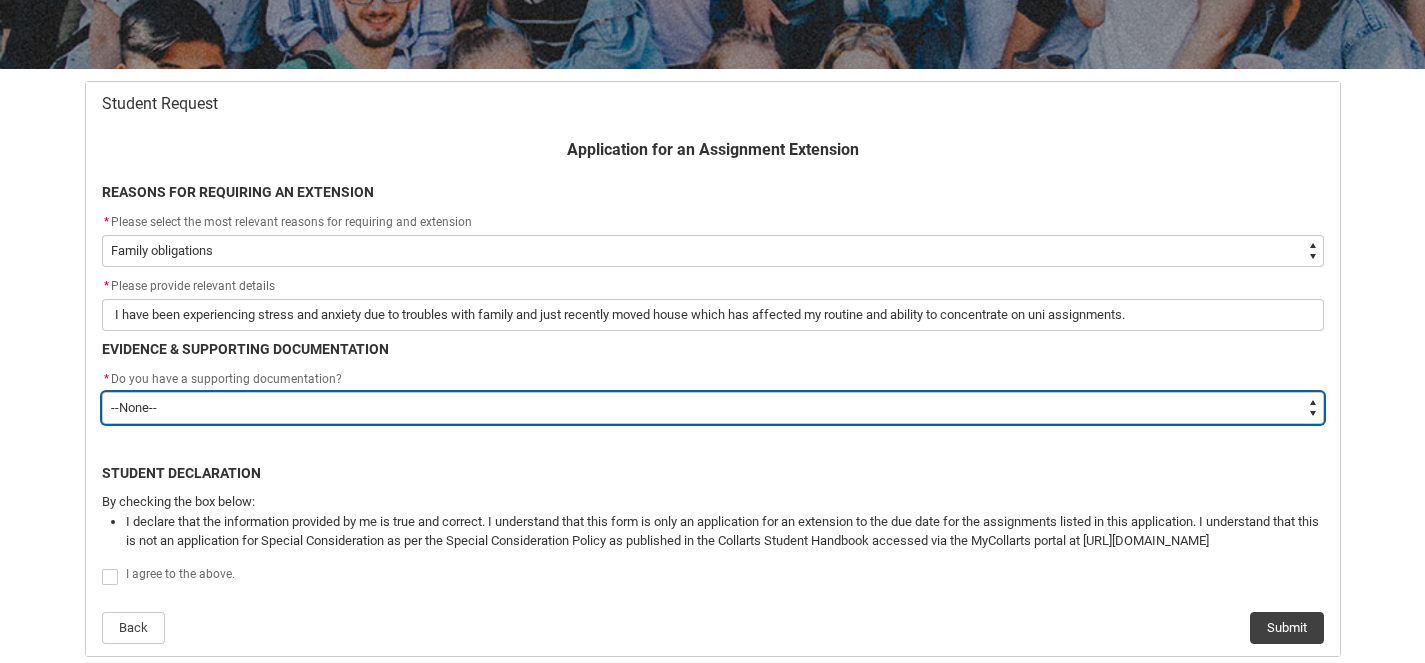 click on "--None-- Yes No" at bounding box center (713, 408) 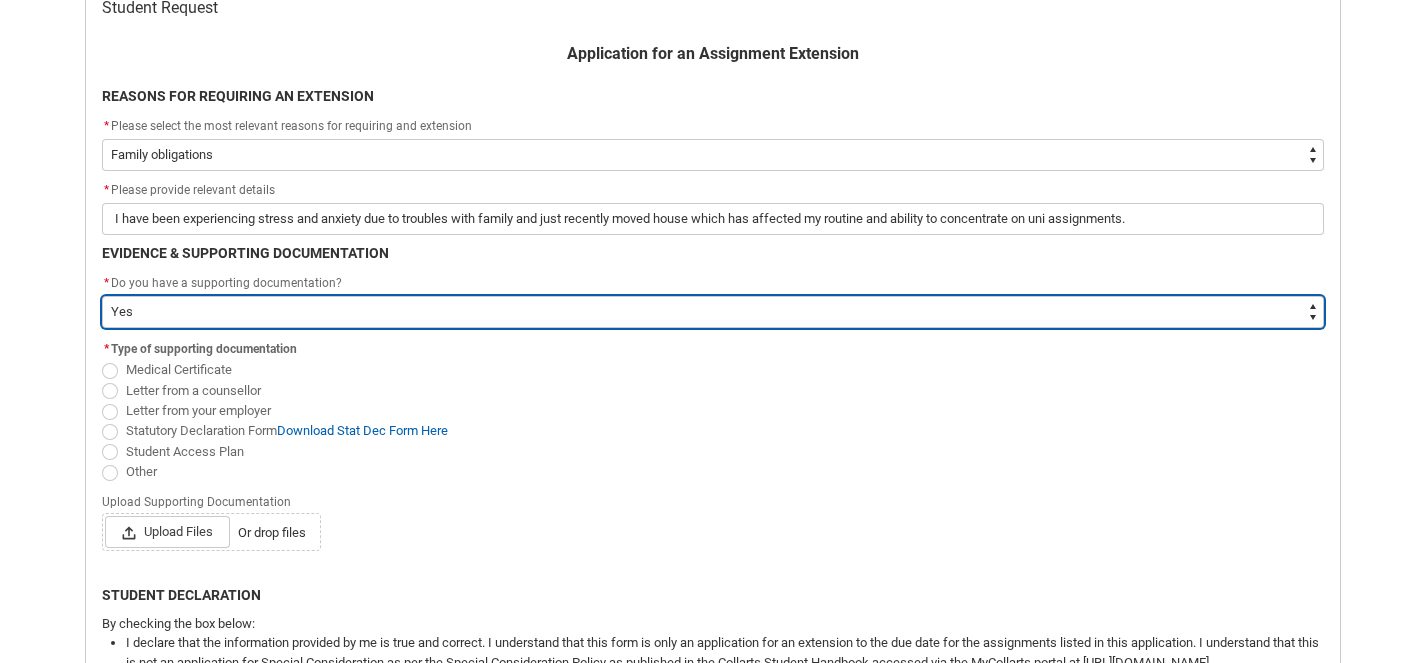 scroll, scrollTop: 429, scrollLeft: 0, axis: vertical 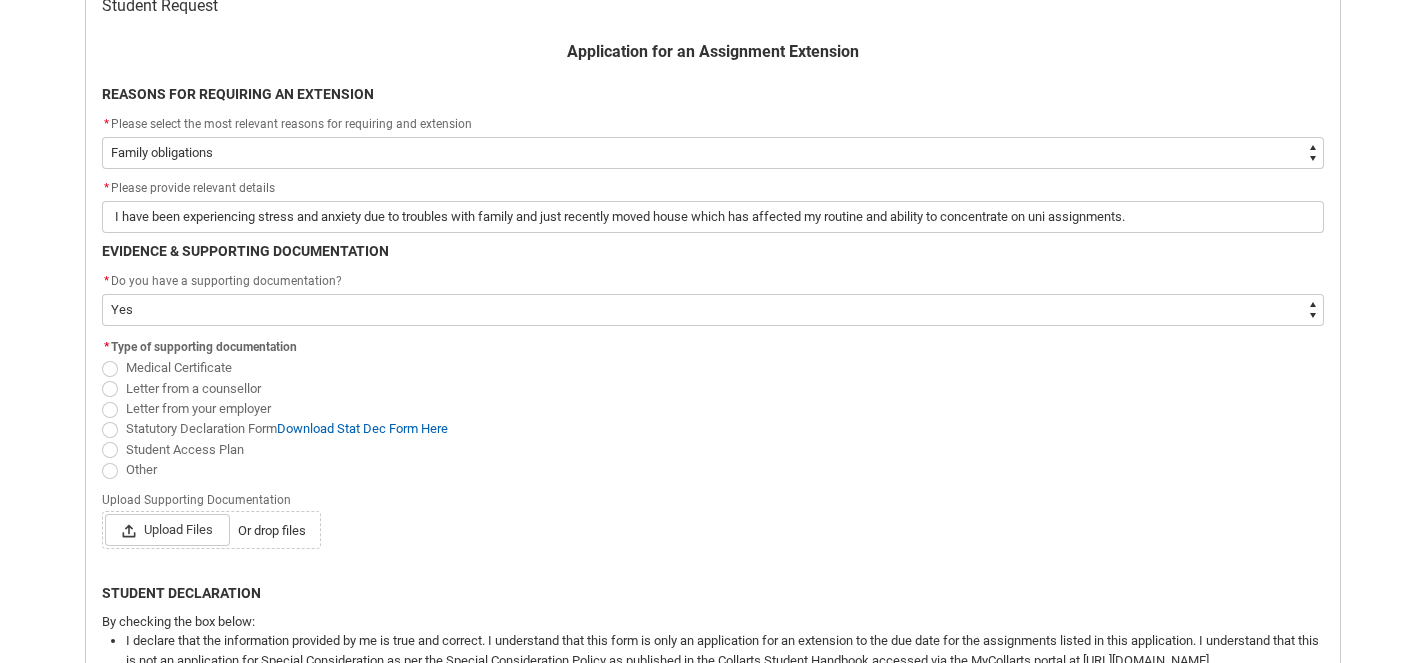 click at bounding box center [110, 389] 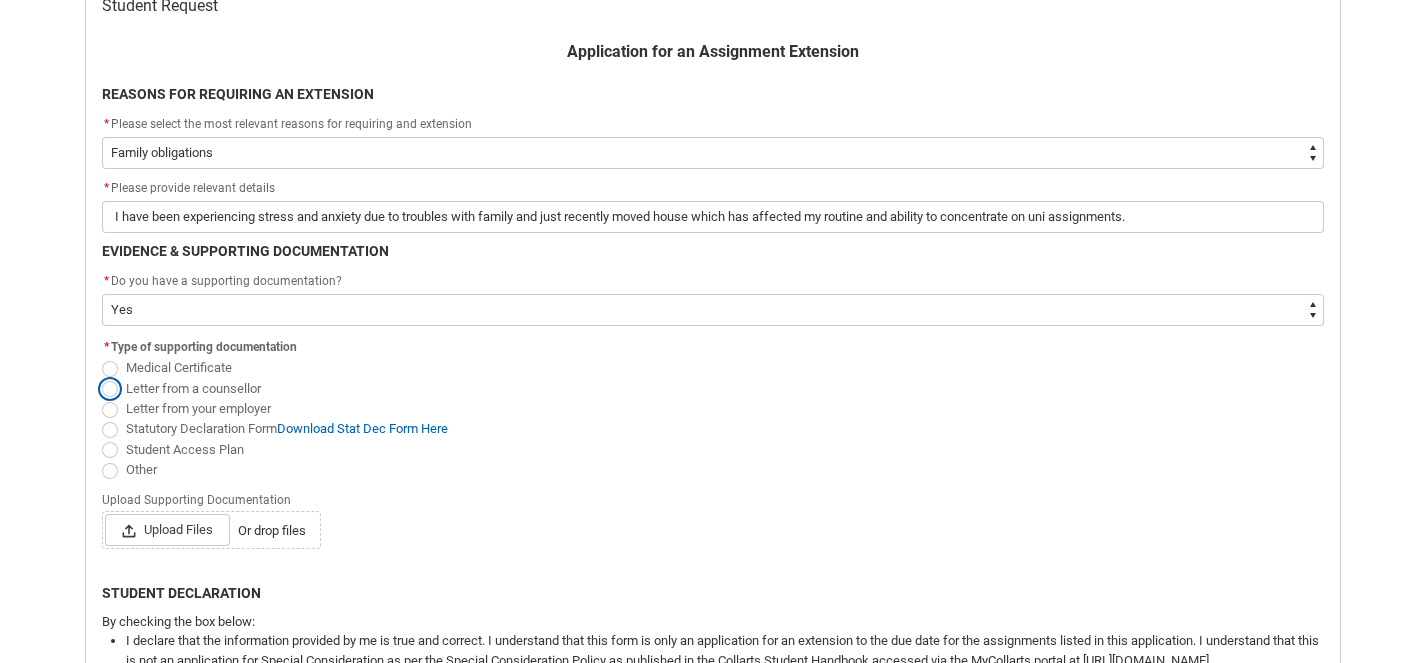 click on "Letter from a counsellor" at bounding box center (101, 377) 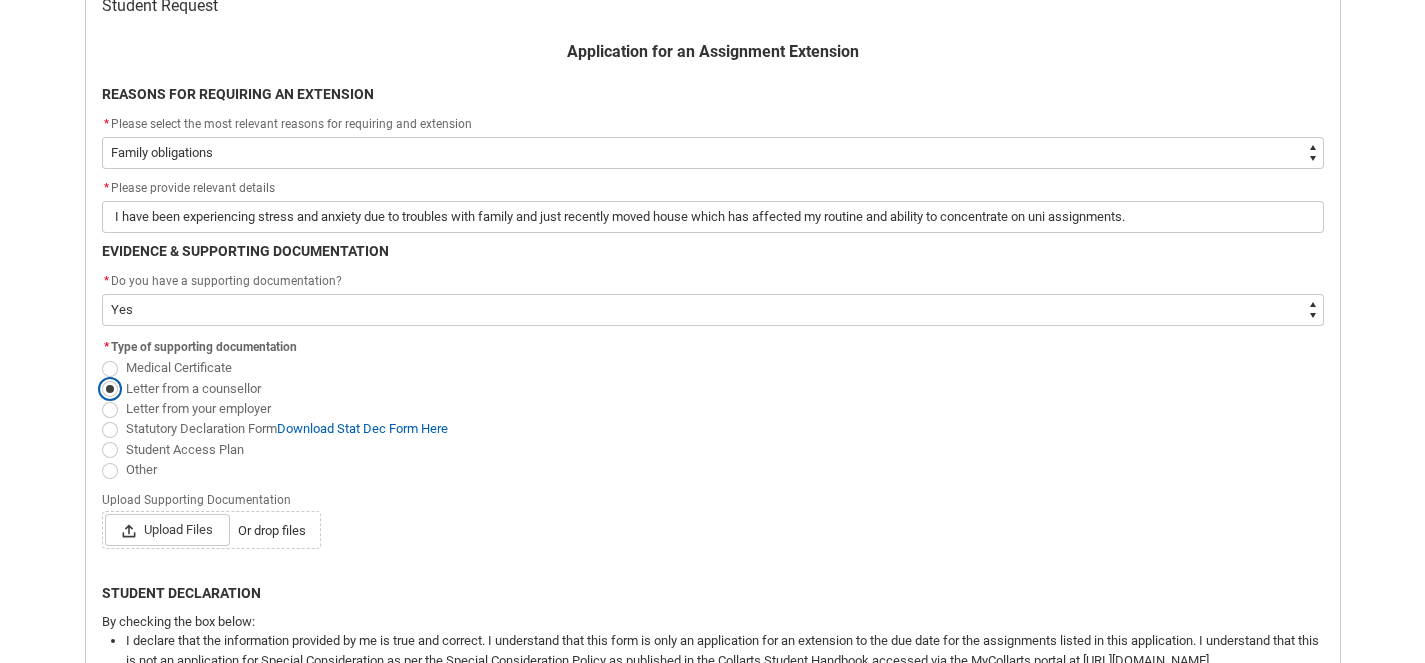 scroll, scrollTop: 477, scrollLeft: 0, axis: vertical 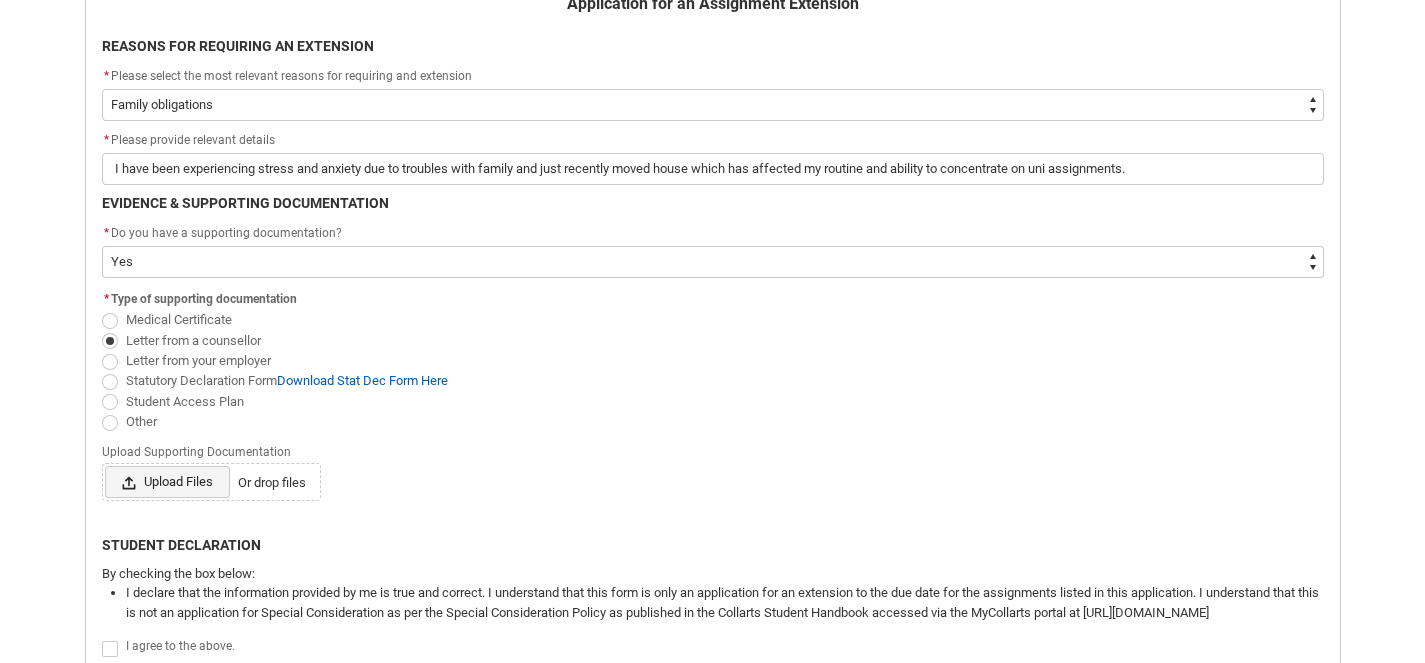 click on "Upload Files" at bounding box center (167, 482) 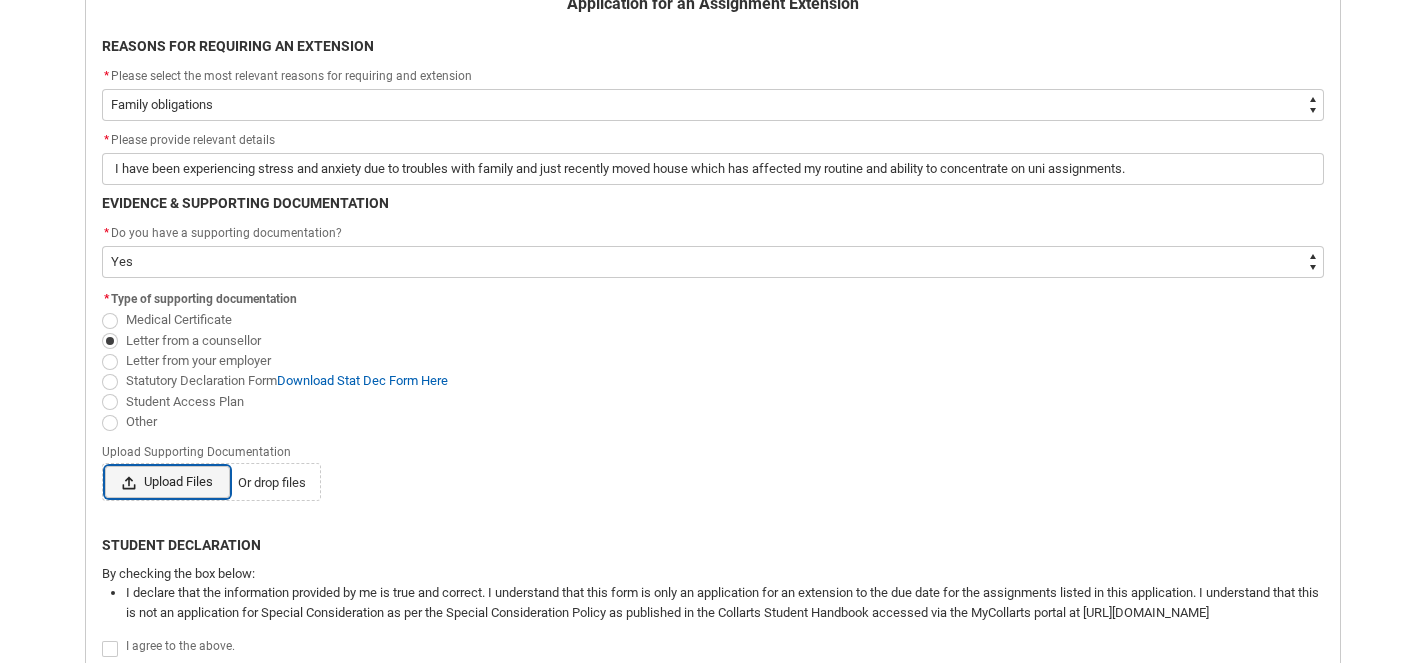 click on "Upload Files Or drop files" at bounding box center [104, 465] 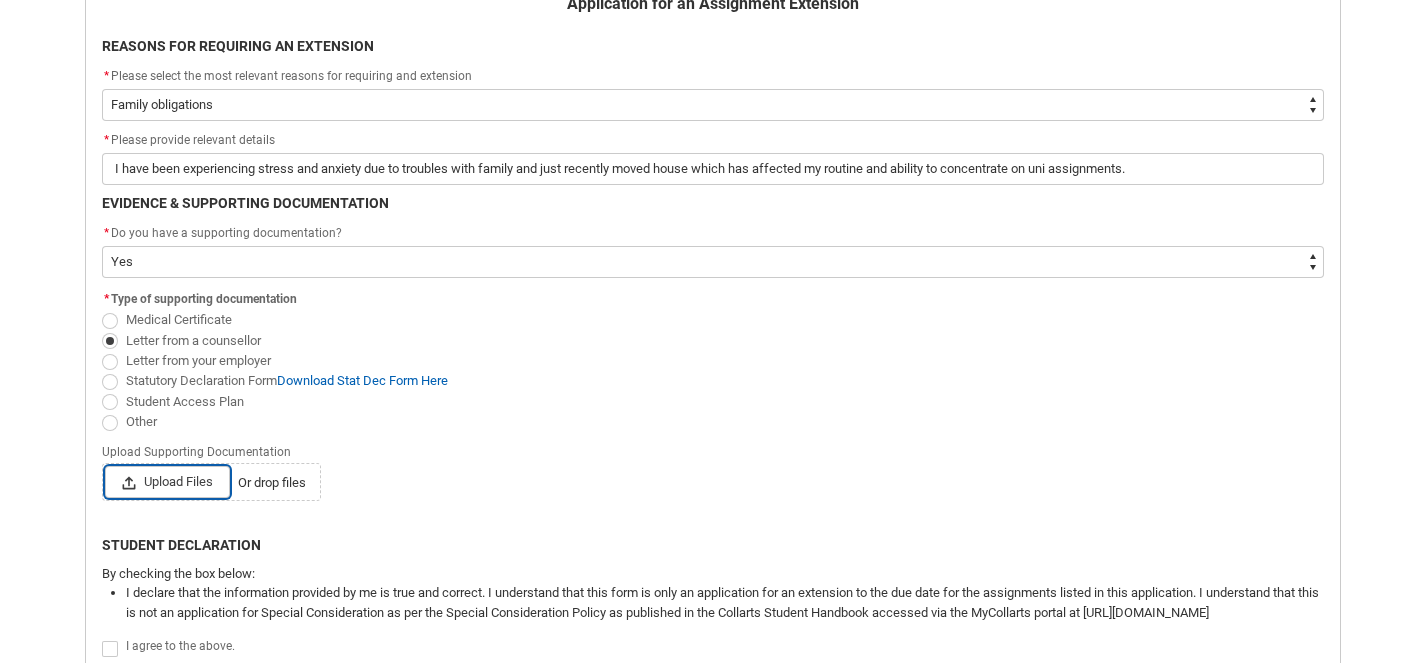 type on "C:\fakepath\CB_University Letter_[DATE].pdf" 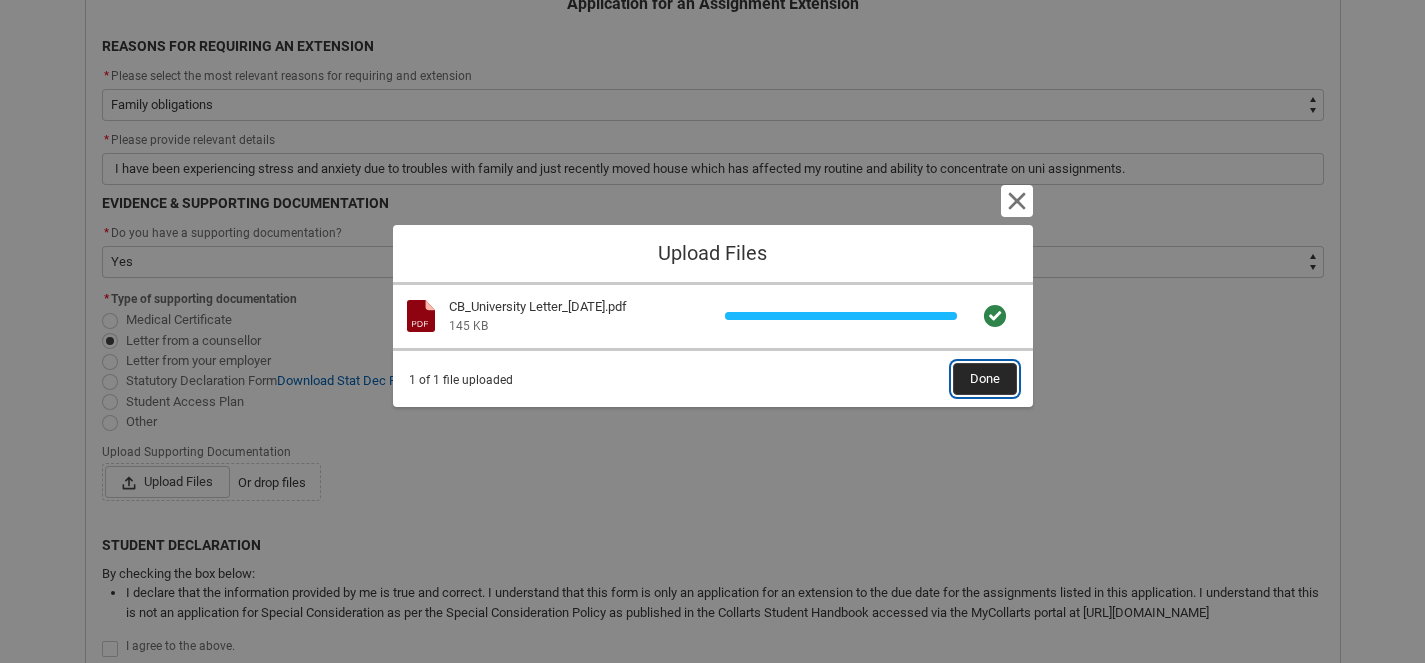 click on "Done" at bounding box center [985, 379] 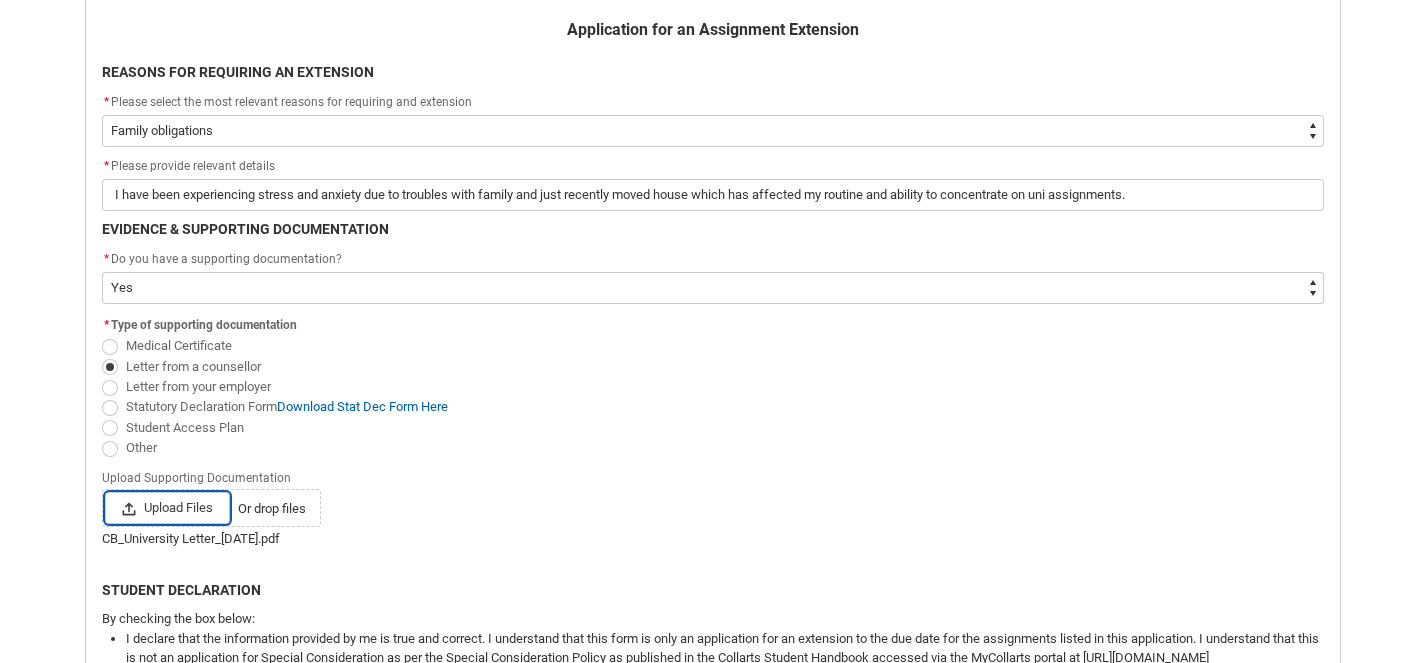 scroll, scrollTop: 450, scrollLeft: 0, axis: vertical 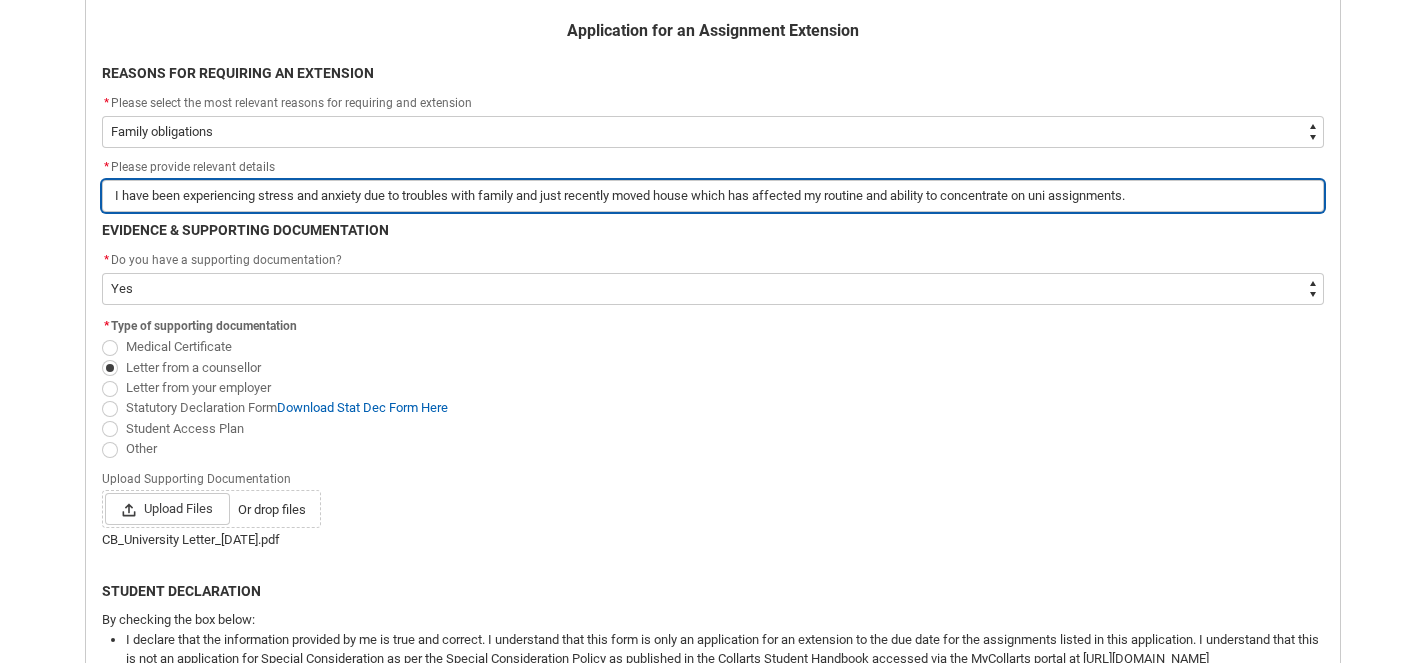 drag, startPoint x: 1166, startPoint y: 195, endPoint x: 523, endPoint y: 198, distance: 643.007 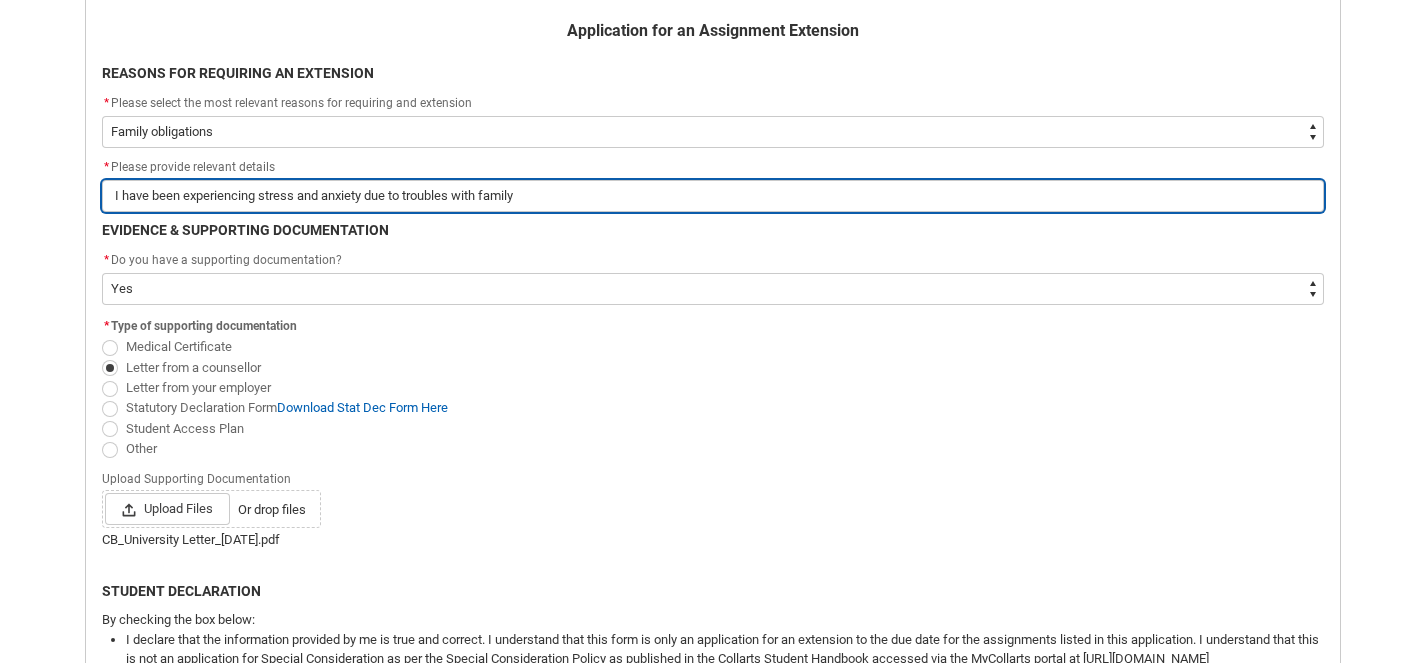 click on "I have been experiencing stress and anxiety due to troubles with family" at bounding box center [713, 196] 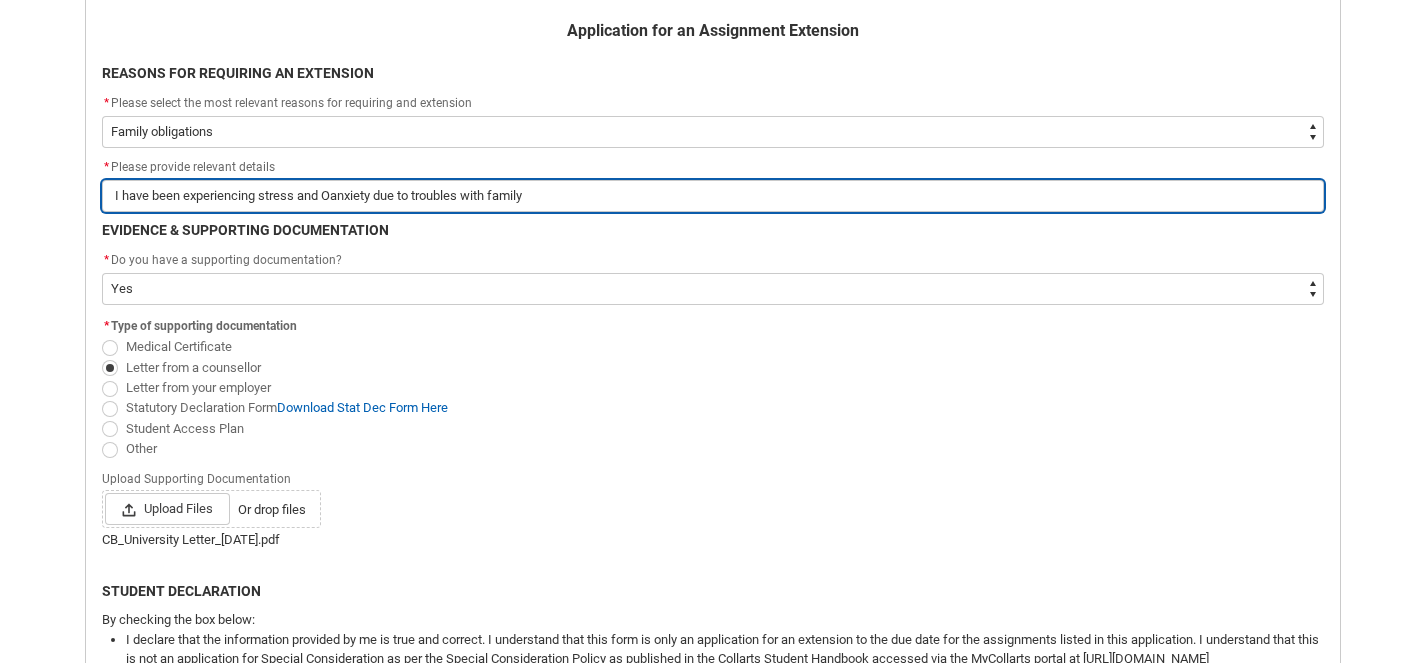 type on "I have been experiencing stress and ONanxiety due to troubles with family" 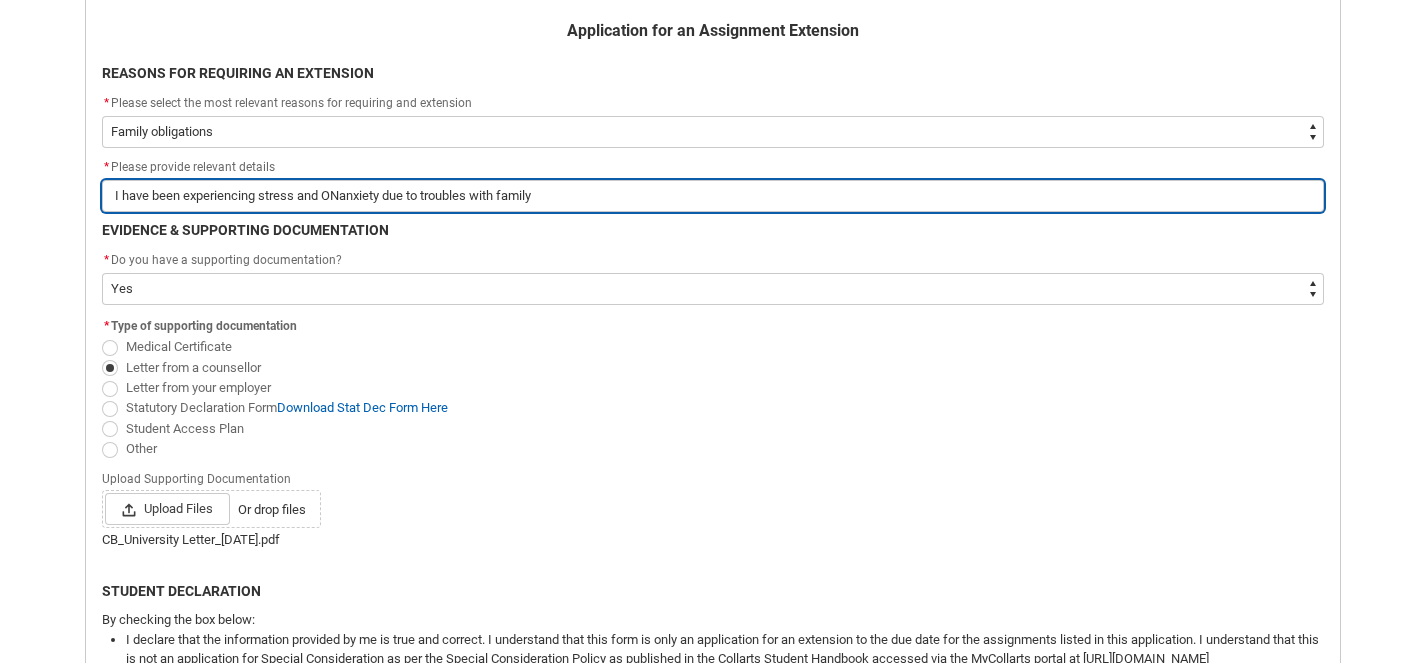 type on "I have been experiencing stress and ONGanxiety due to troubles with family" 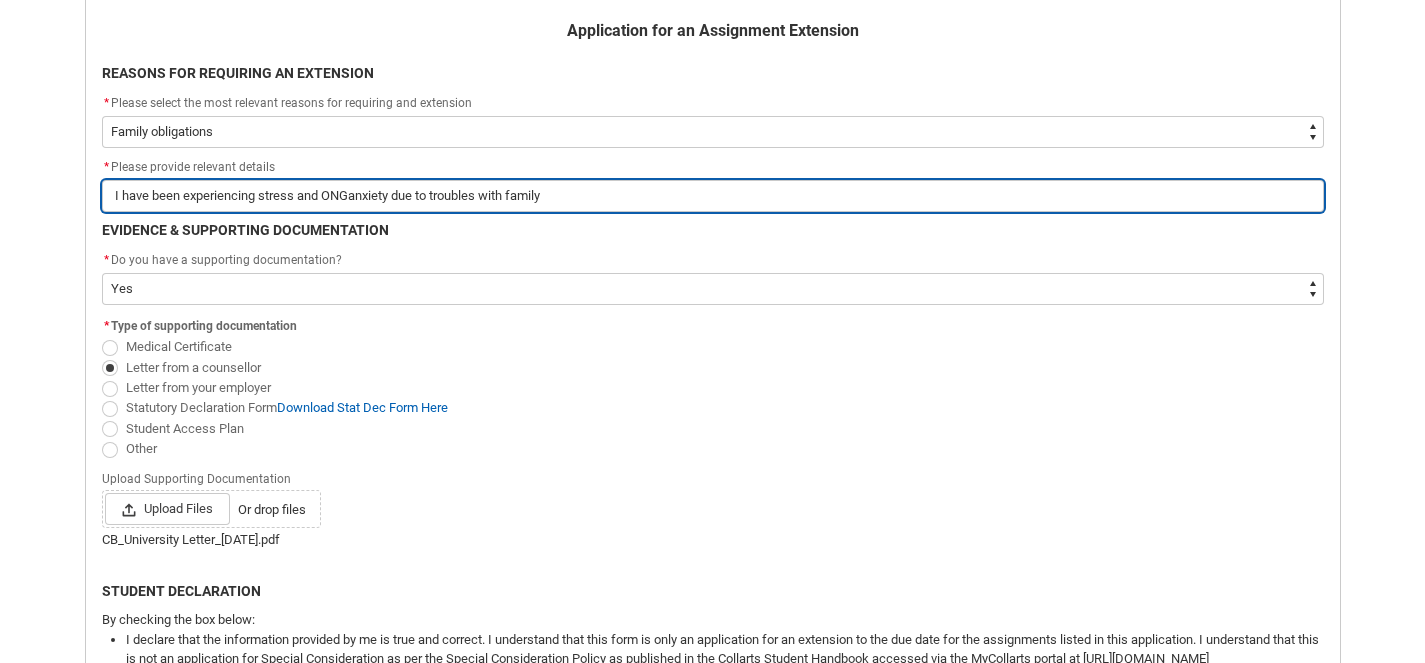 type on "I have been experiencing stress and ONGOanxiety due to troubles with family" 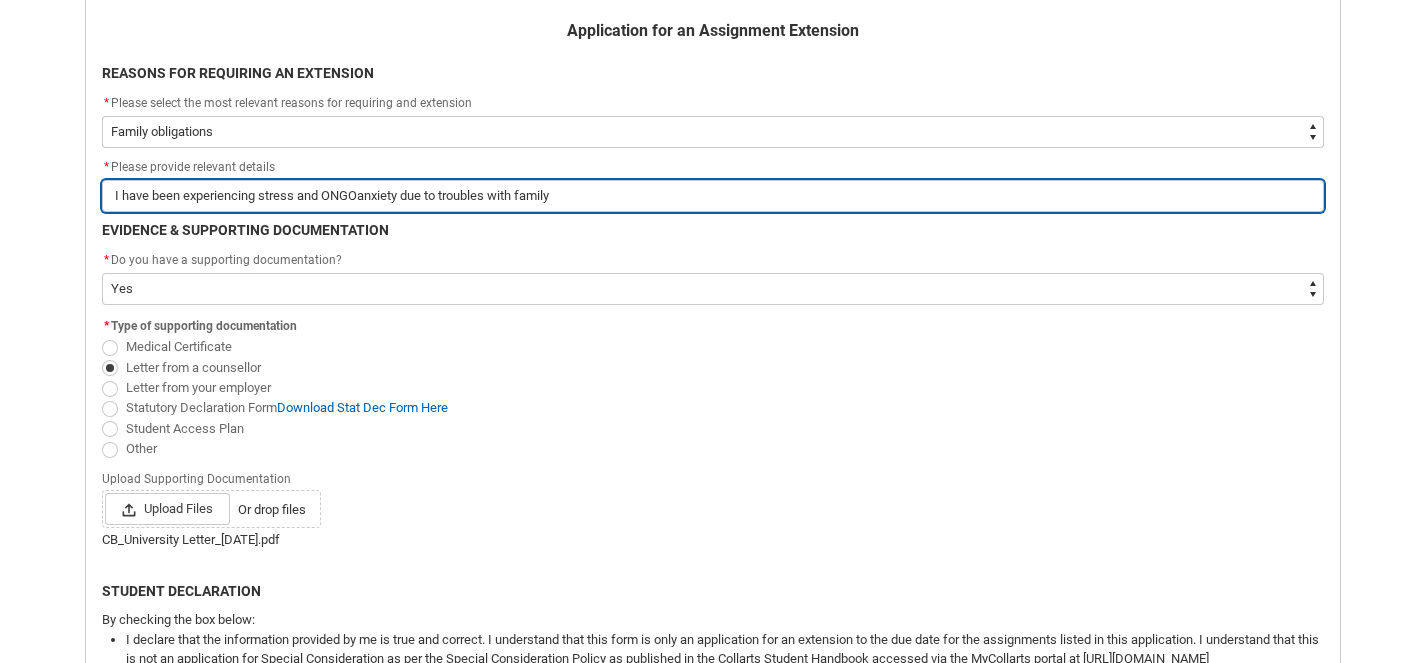 type on "I have been experiencing stress and ONGOIanxiety due to troubles with family" 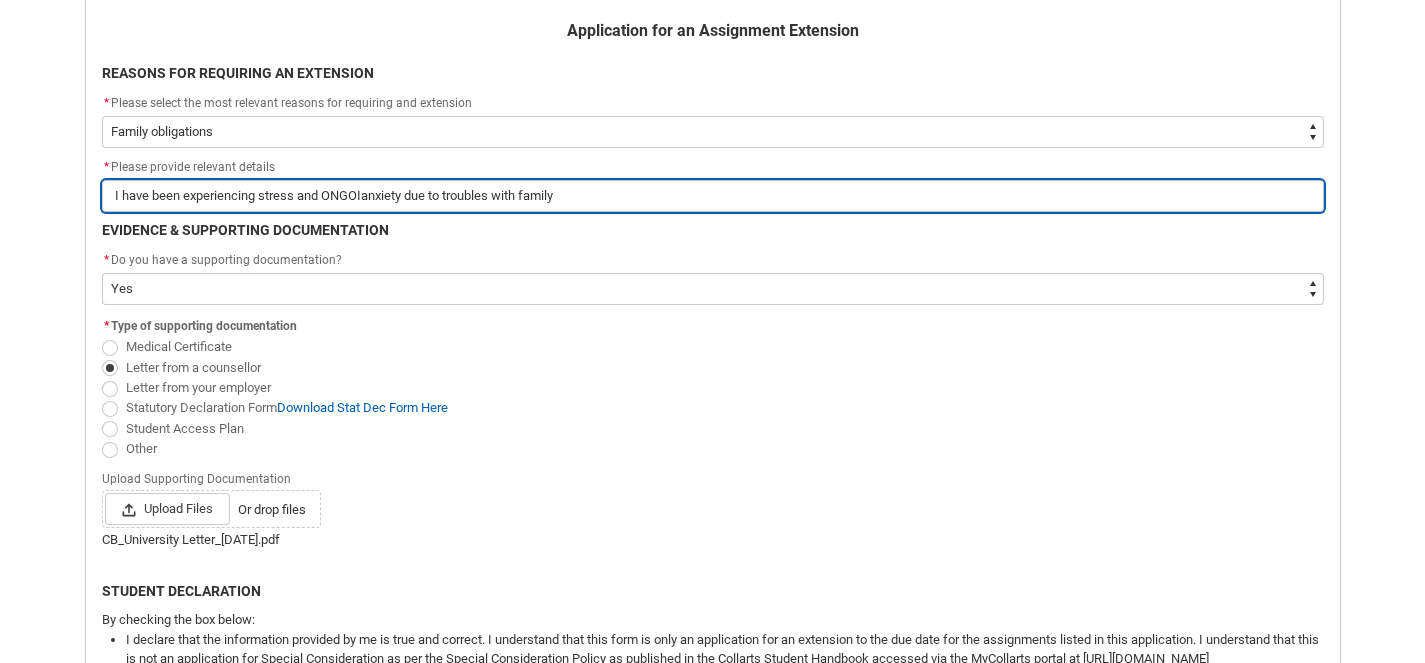 type on "I have been experiencing stress and ONGOINanxiety due to troubles with family" 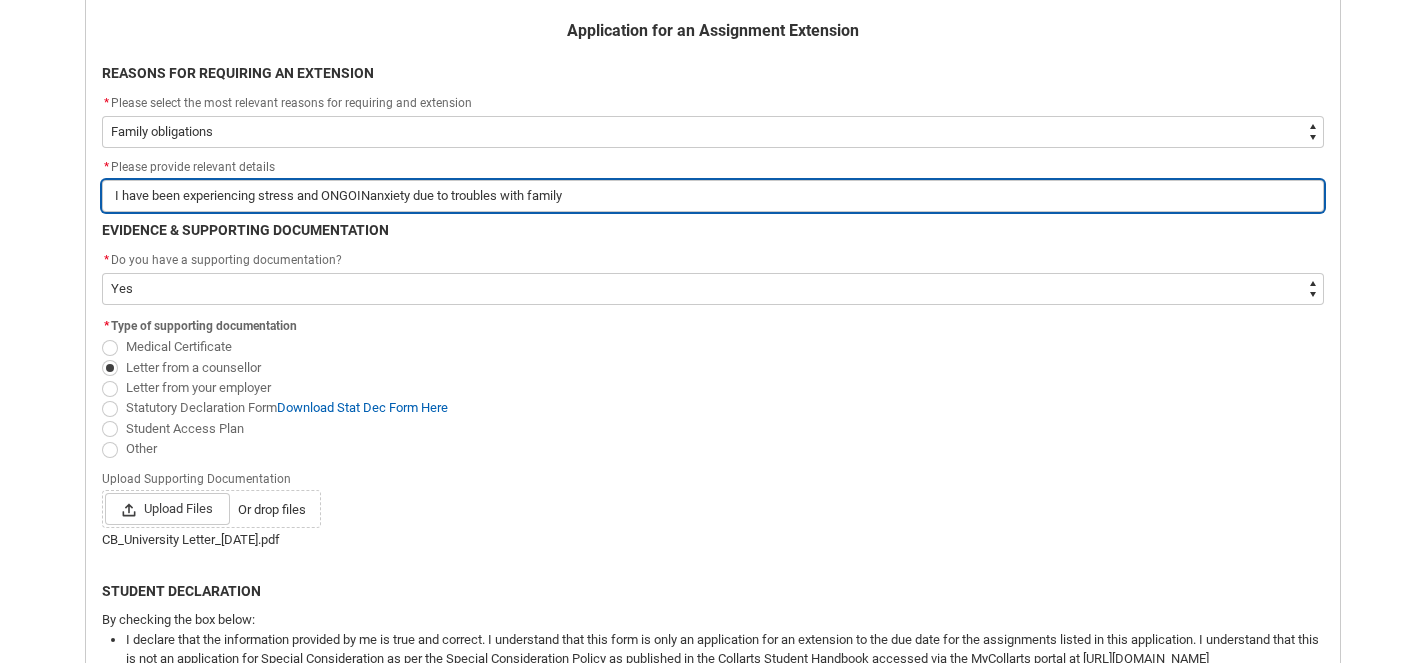 type on "I have been experiencing stress and ONGOINGanxiety due to troubles with family" 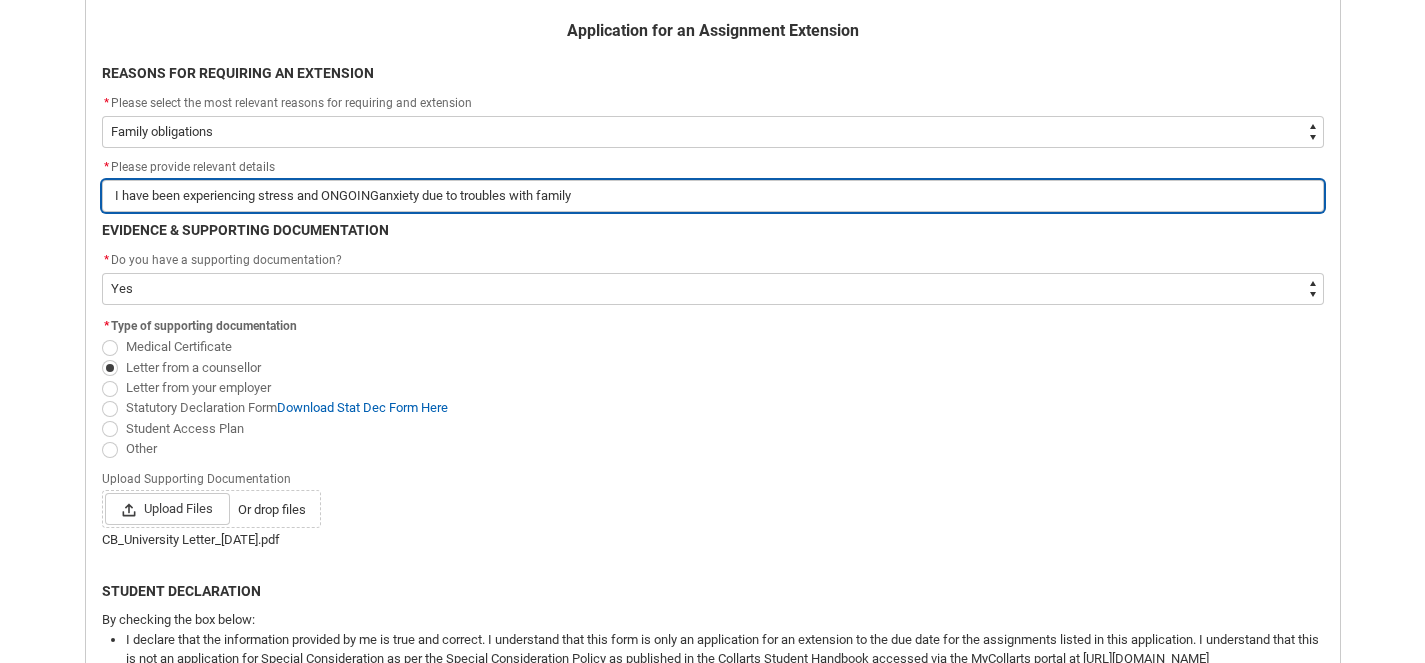 type on "I have been experiencing stress and ONGOINanxiety due to troubles with family" 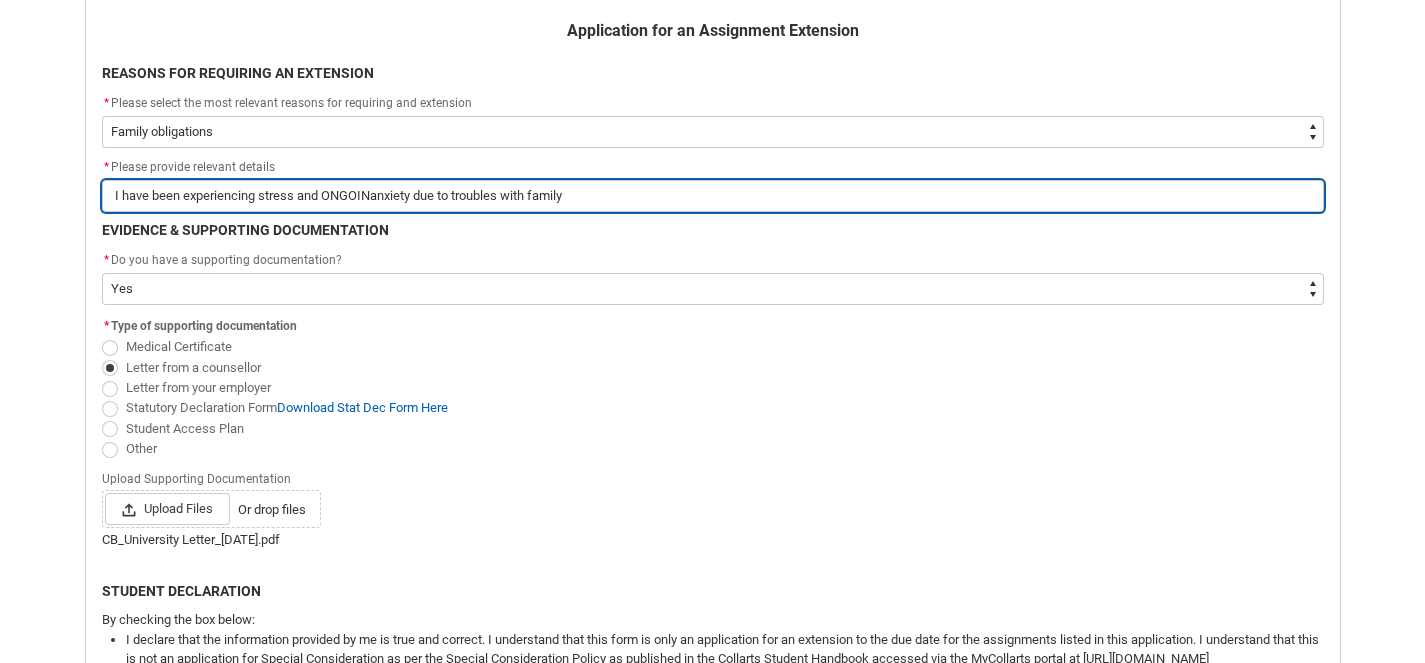 type on "I have been experiencing stress and ONGOIanxiety due to troubles with family" 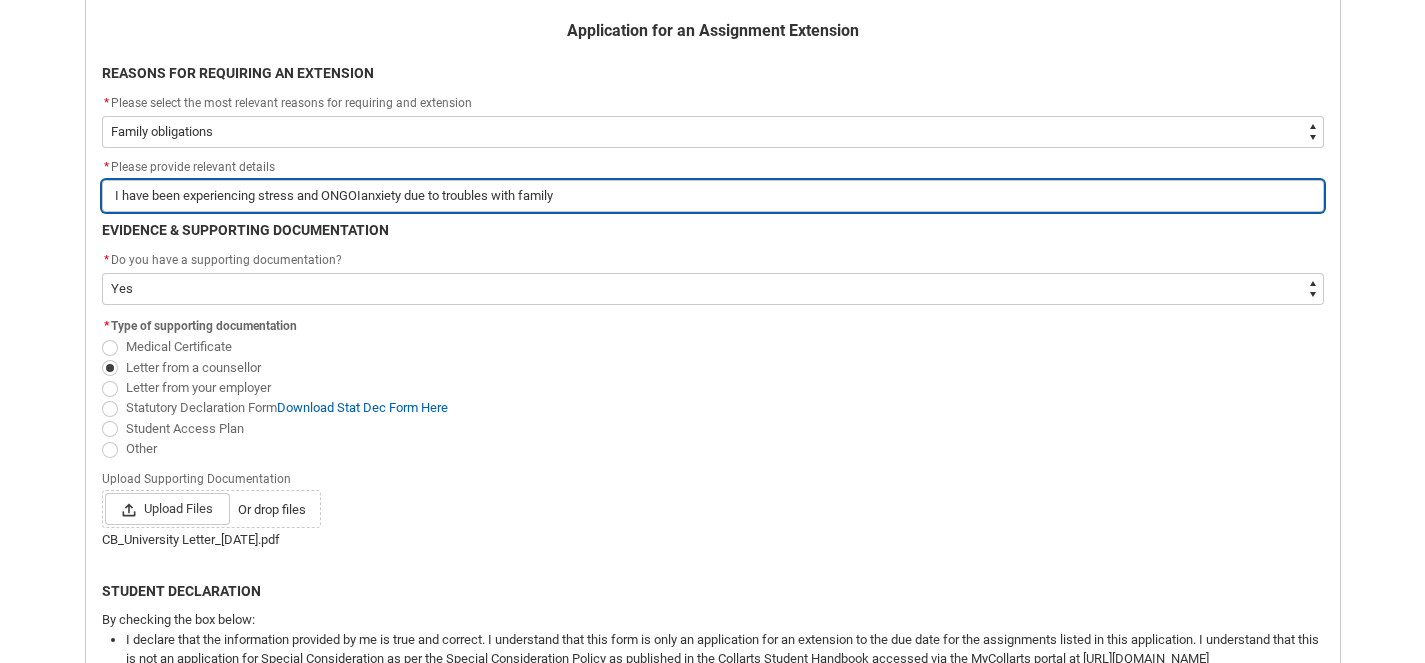 type on "I have been experiencing stress and ONGOanxiety due to troubles with family" 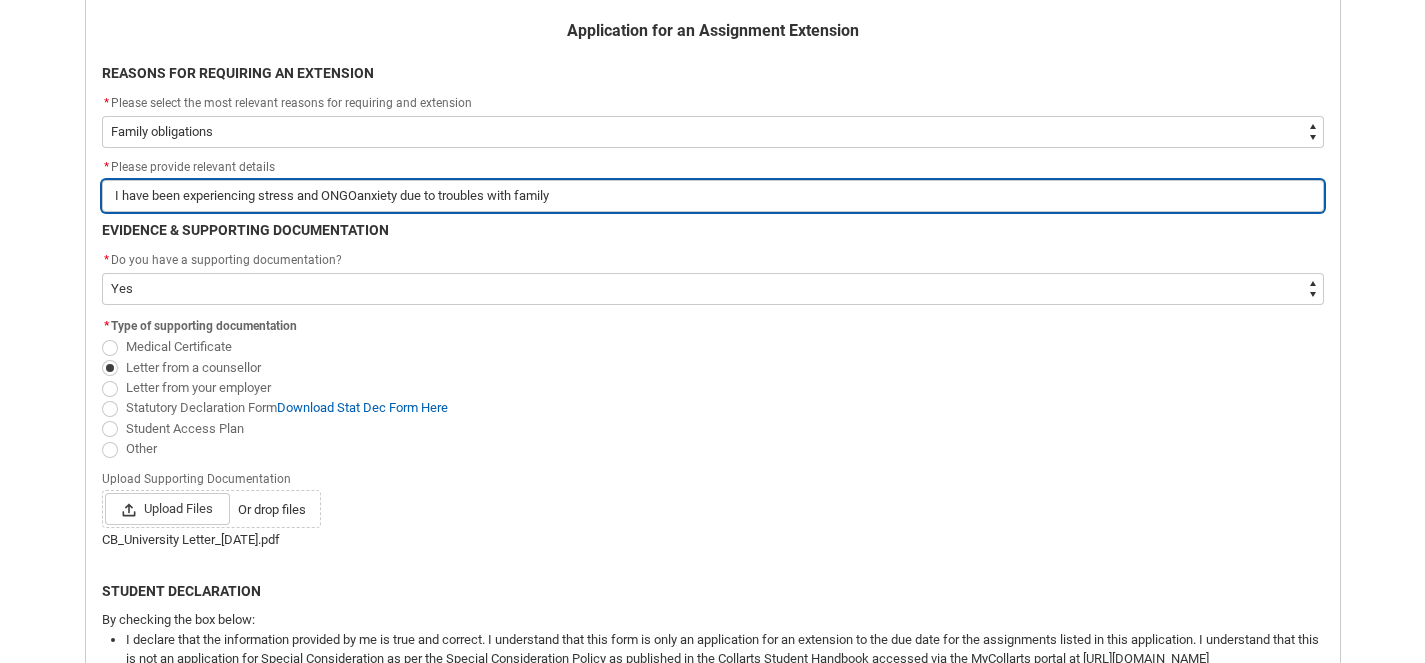 type on "I have been experiencing stress and ONGanxiety due to troubles with family" 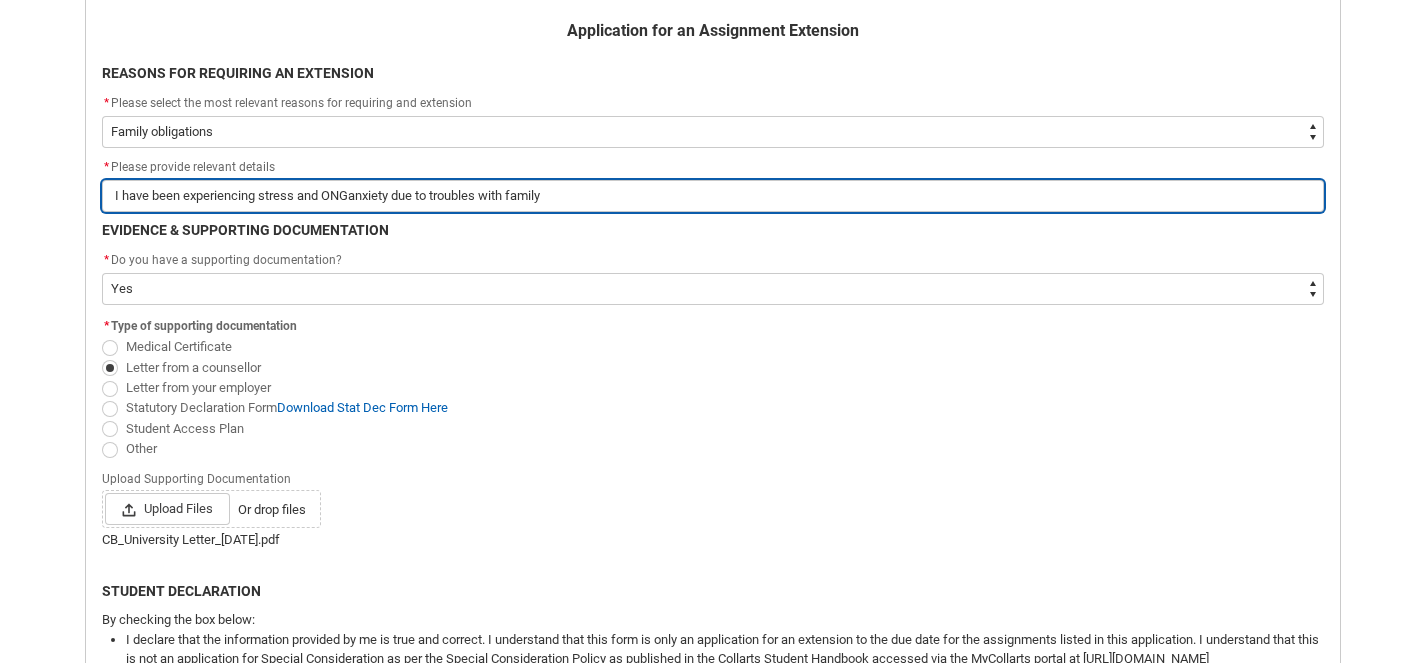 type on "I have been experiencing stress and ONanxiety due to troubles with family" 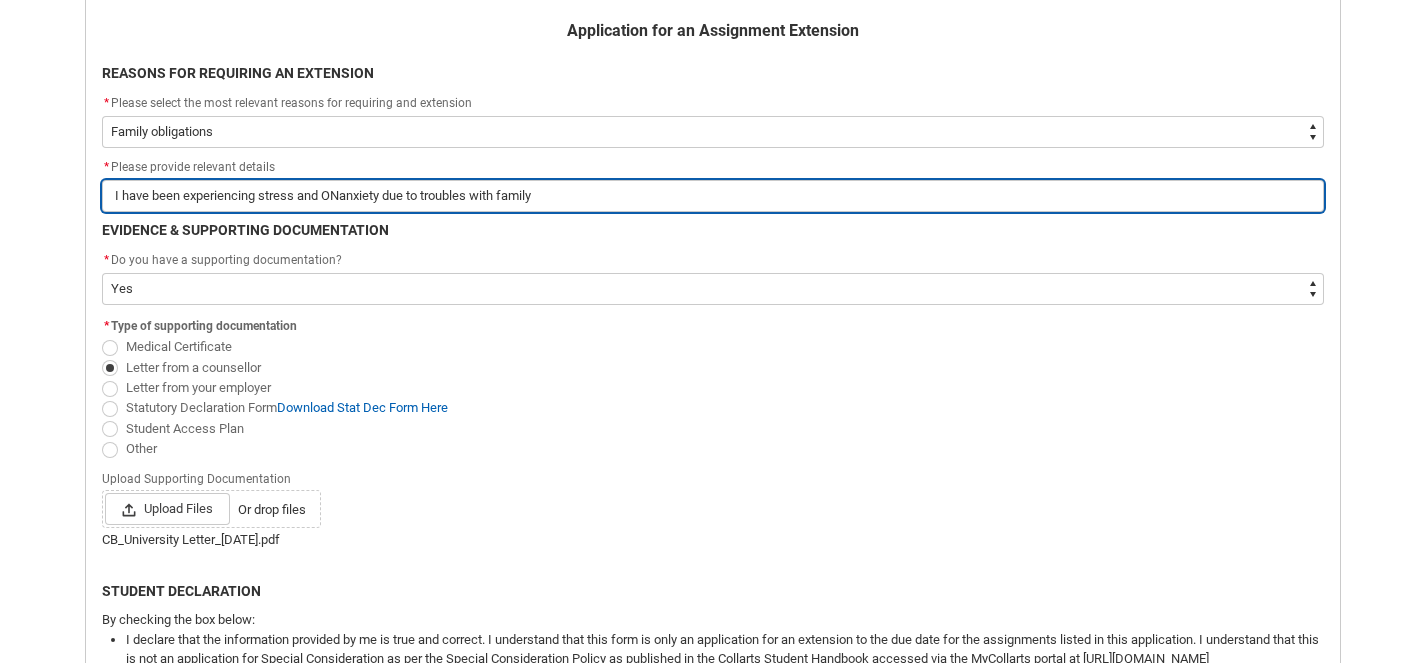 type on "I have been experiencing stress and Oanxiety due to troubles with family" 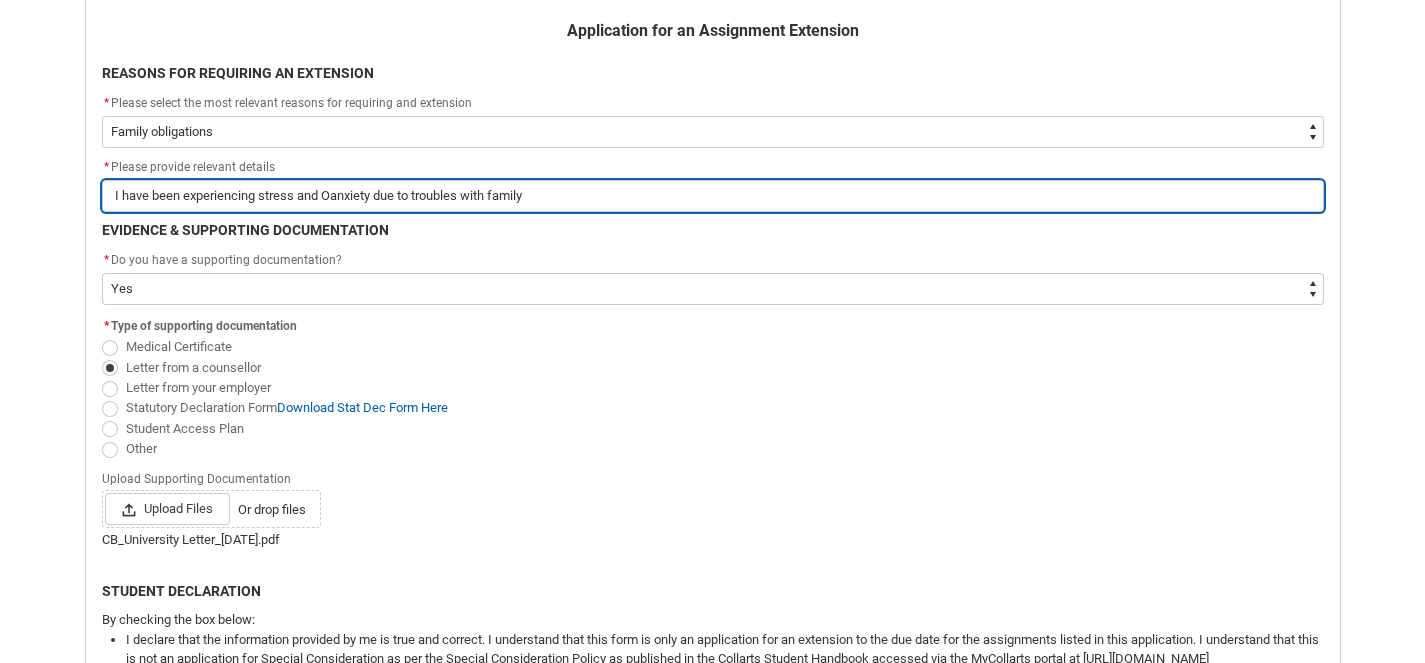 type on "I have been experiencing stress and anxiety due to troubles with family" 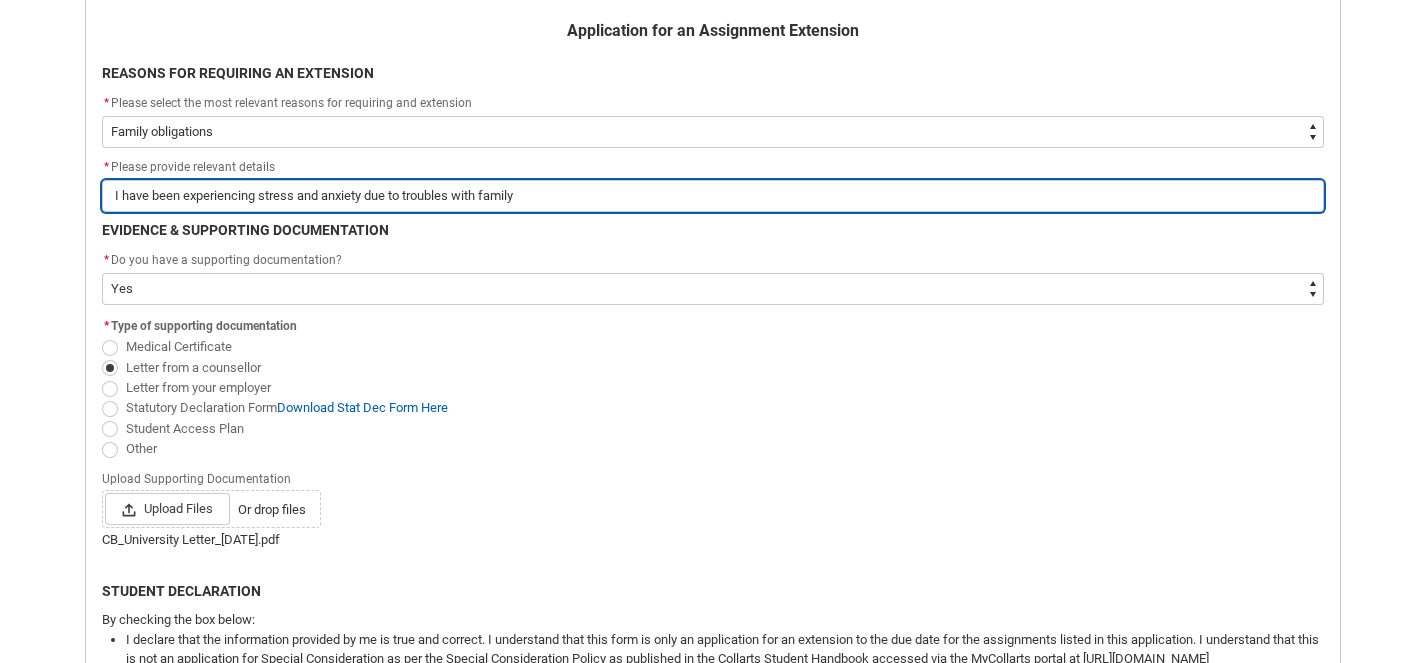 type on "I have been experiencing stress and oanxiety due to troubles with family" 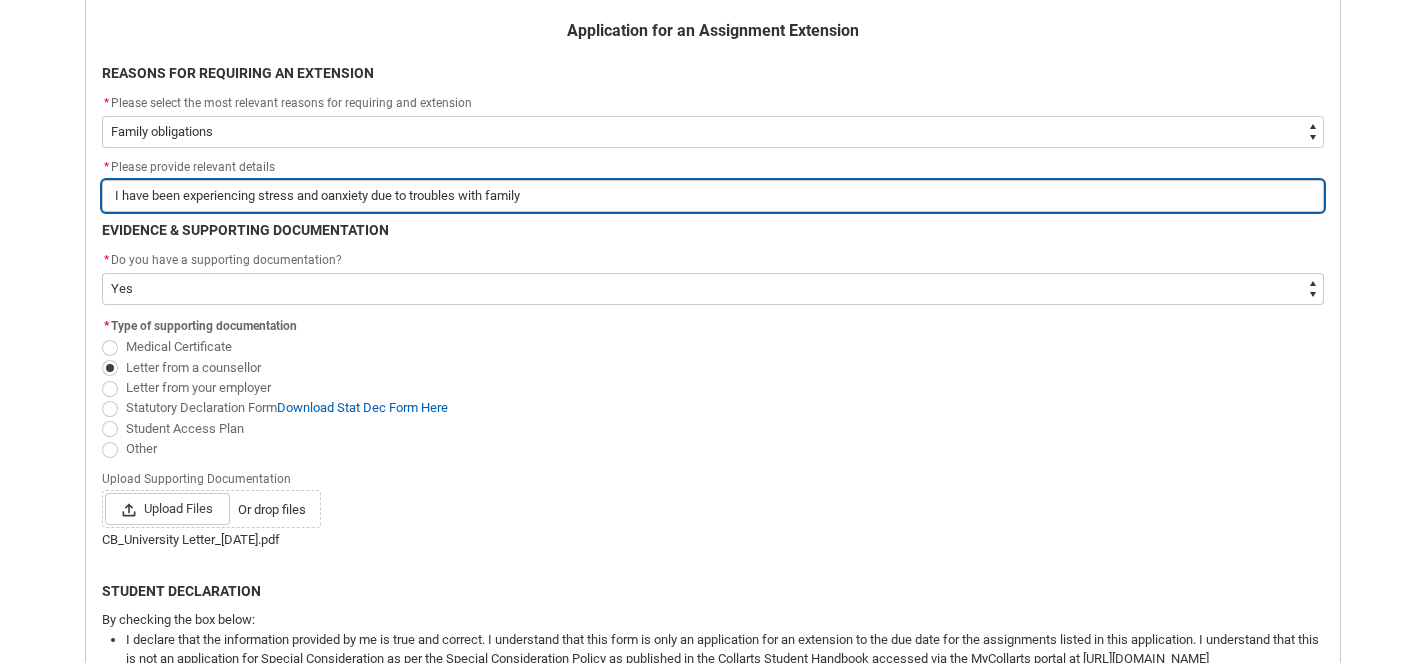 type on "I have been experiencing stress and onanxiety due to troubles with family" 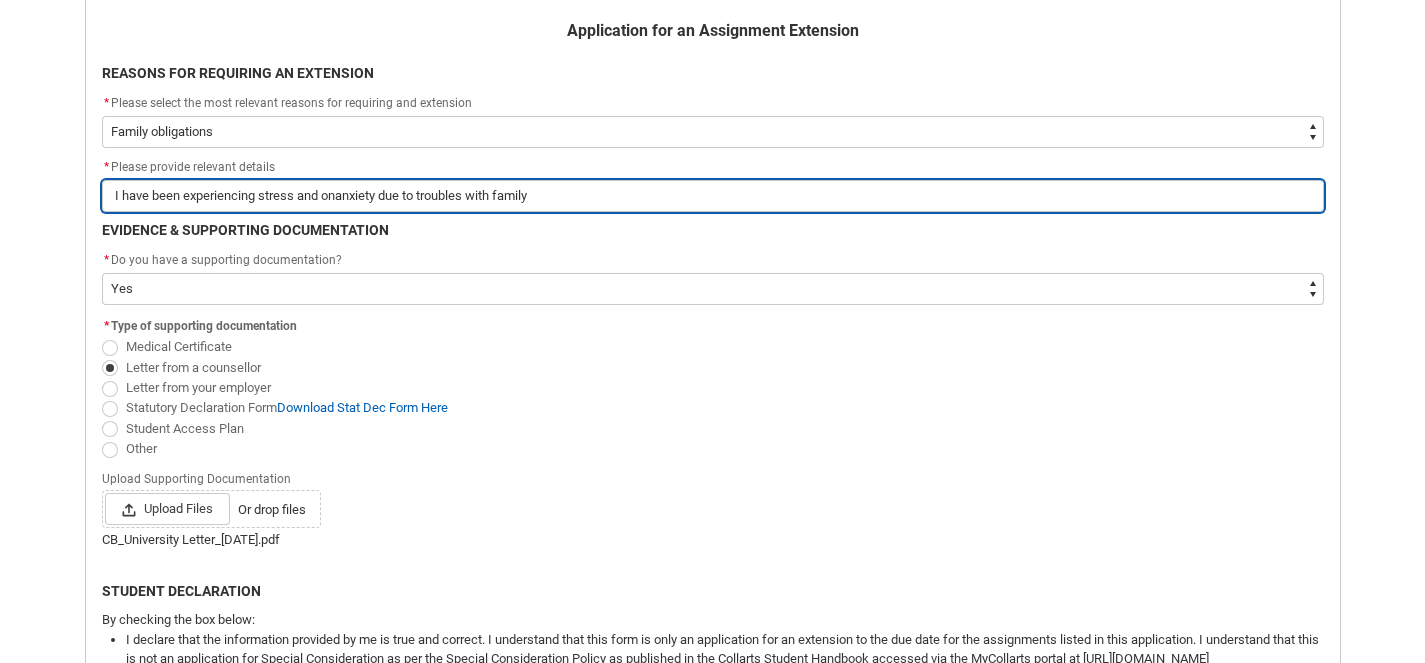 type on "I have been experiencing stress and onganxiety due to troubles with family" 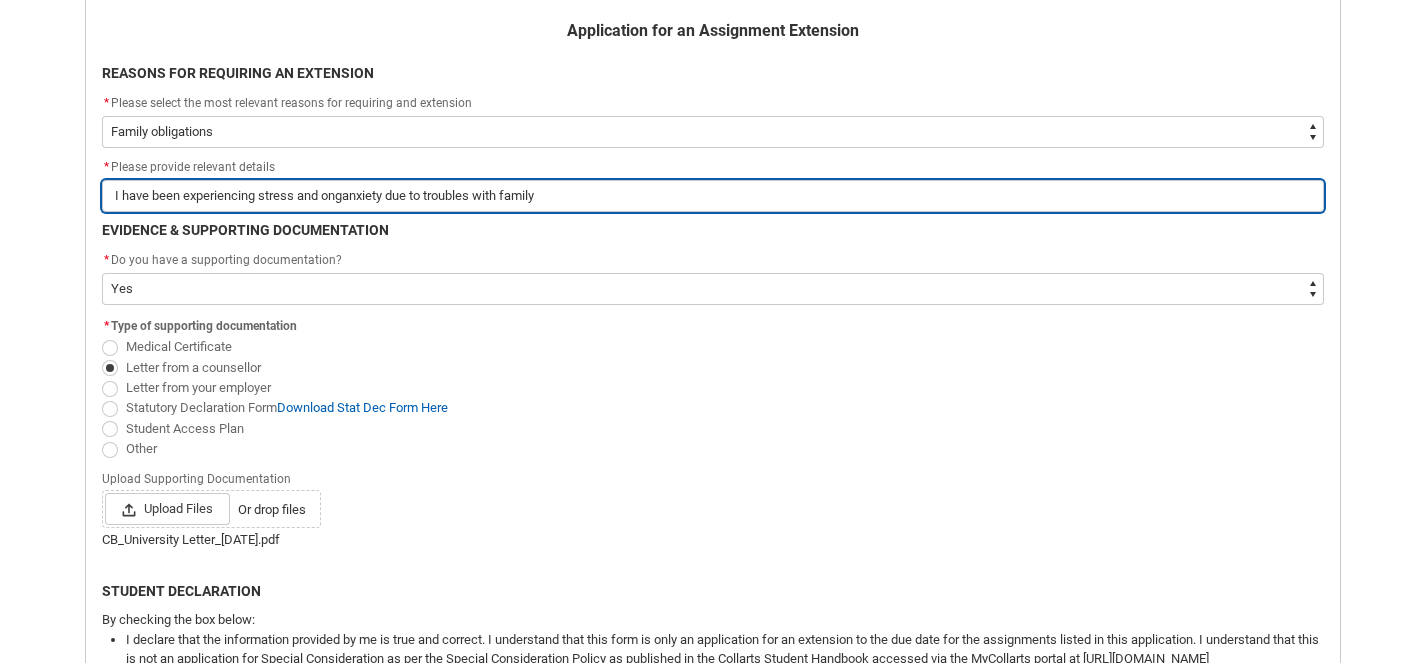 type on "I have been experiencing stress and ongoanxiety due to troubles with family" 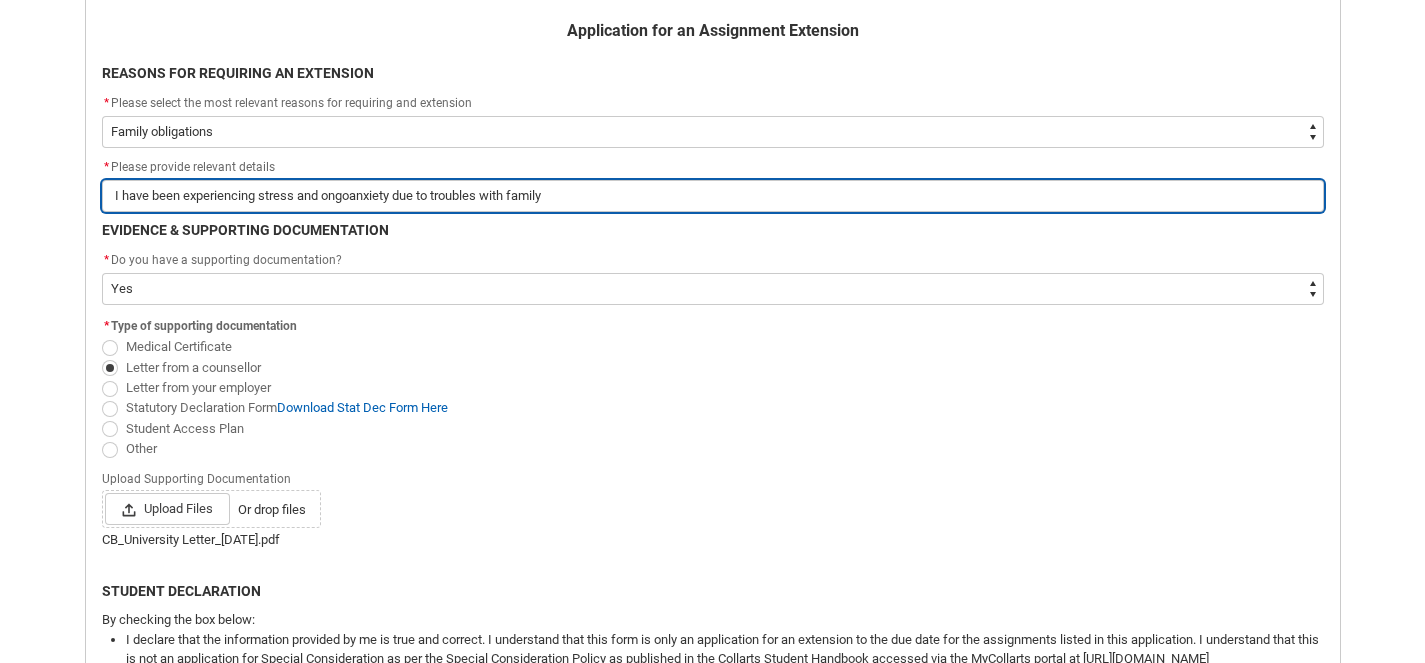 type on "I have been experiencing stress and ongoianxiety due to troubles with family" 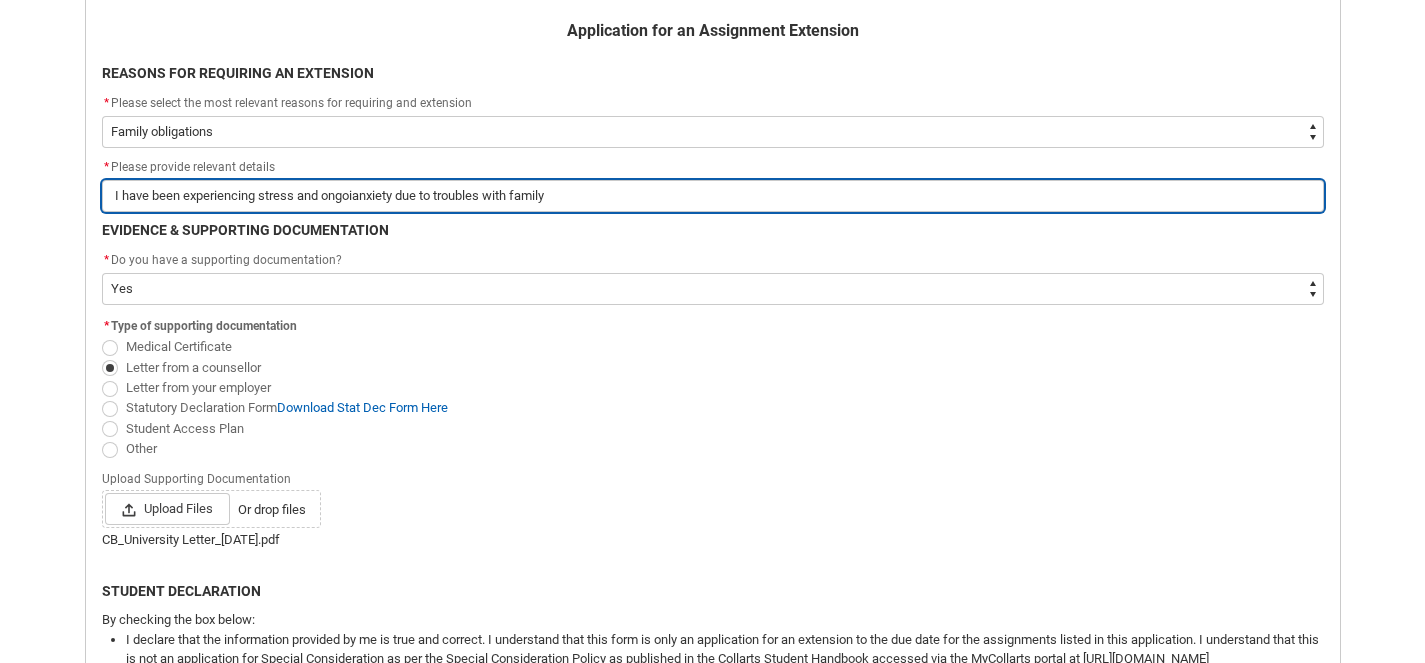 type on "I have been experiencing stress and ongoinanxiety due to troubles with family" 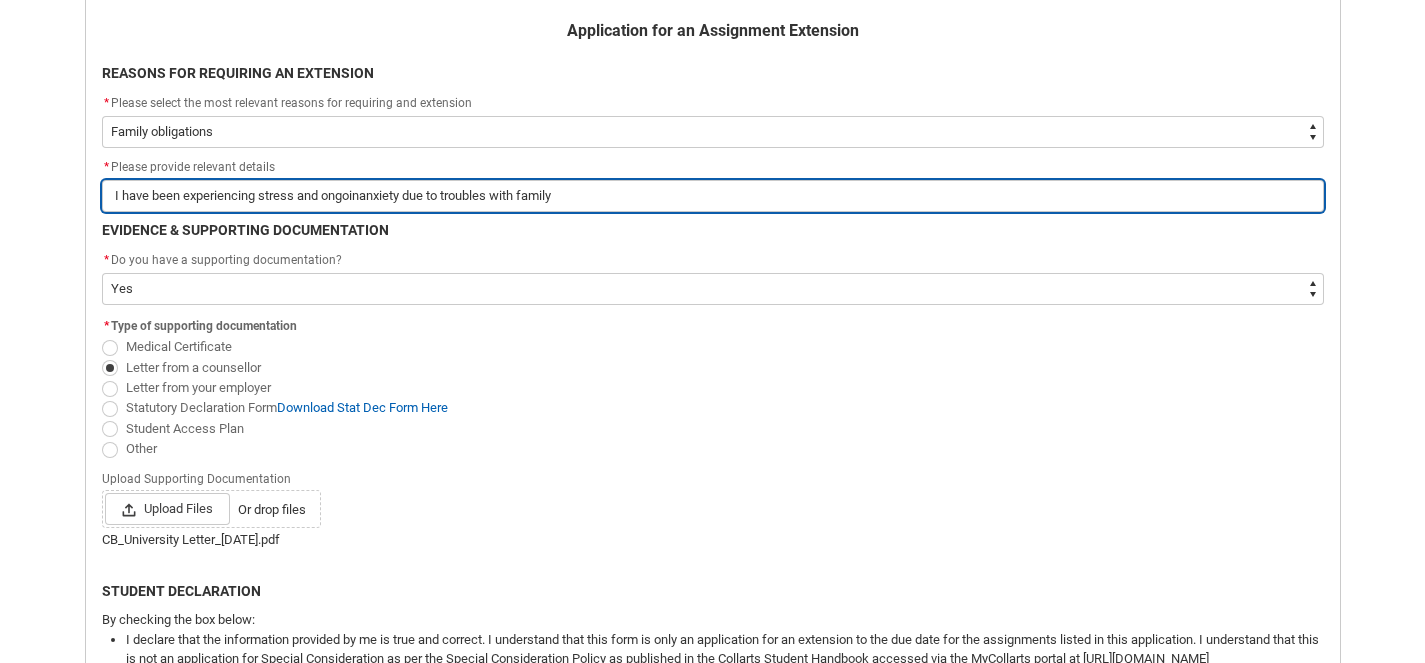 type on "I have been experiencing stress and ongoinganxiety due to troubles with family" 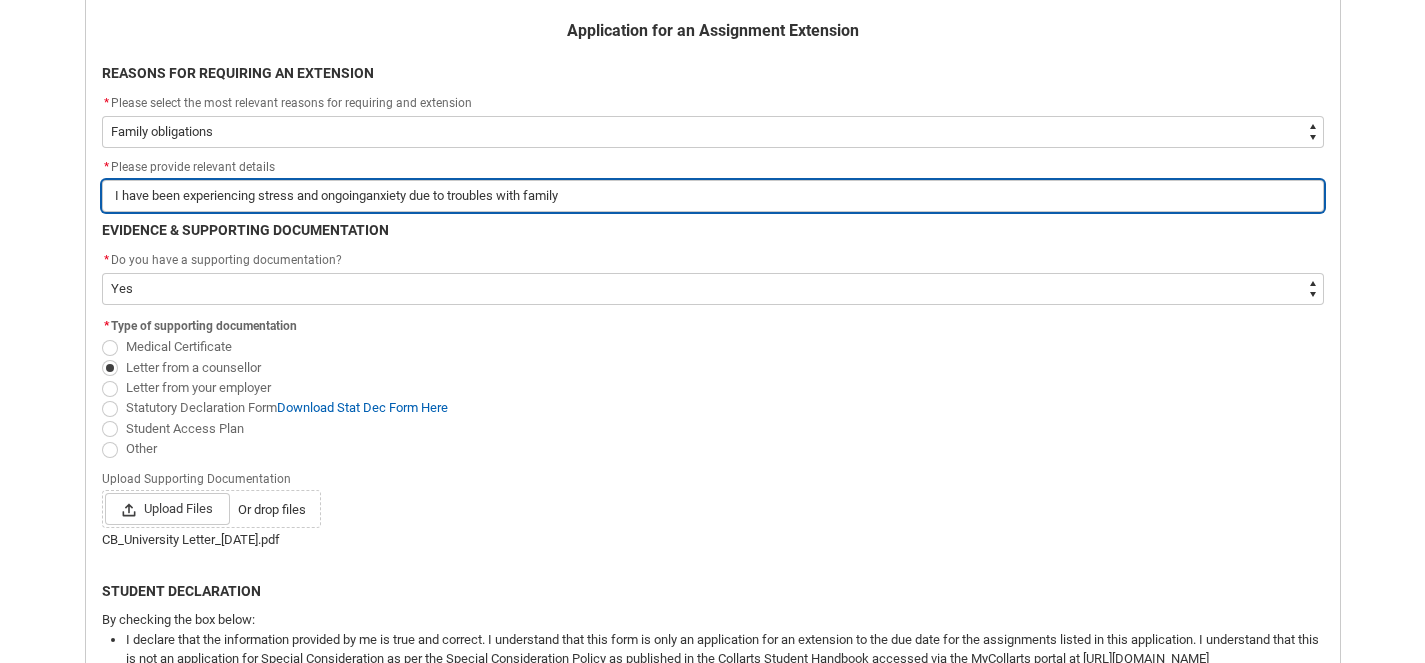 type on "I have been experiencing stress and ongoing anxiety due to troubles with family" 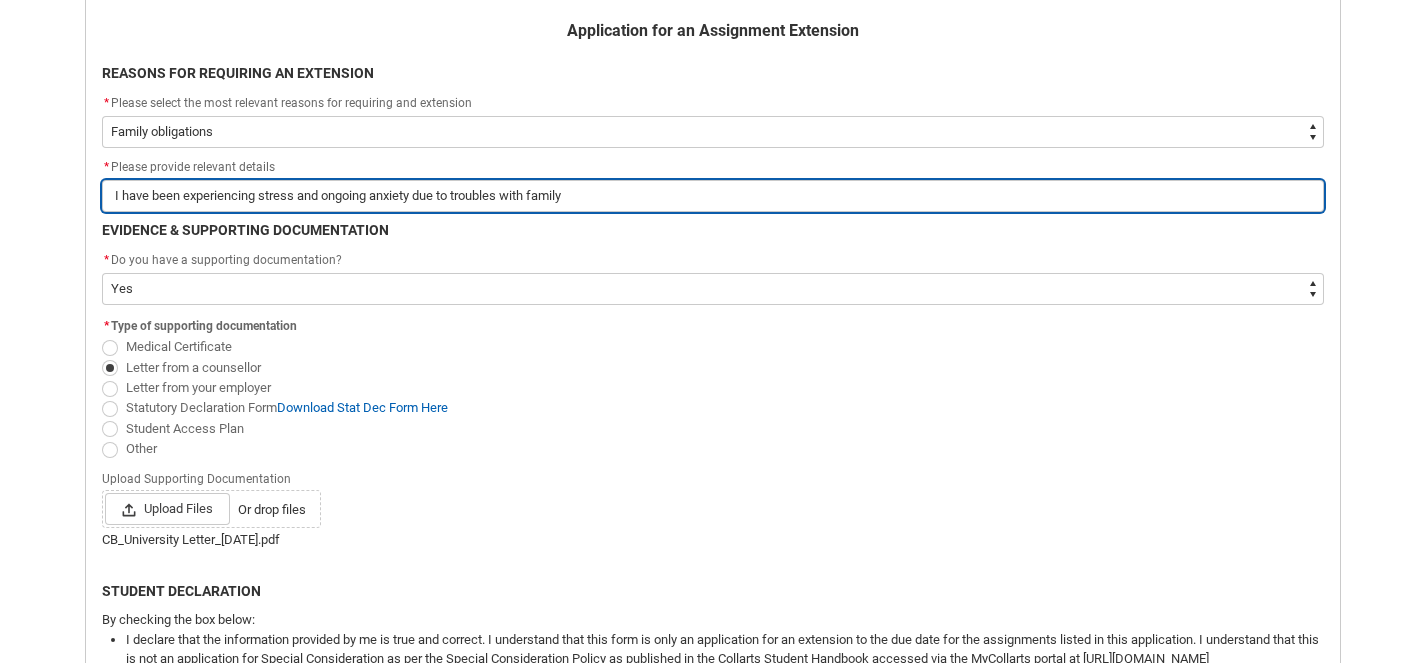 click on "I have been experiencing stress and ongoing anxiety due to troubles with family" at bounding box center (713, 196) 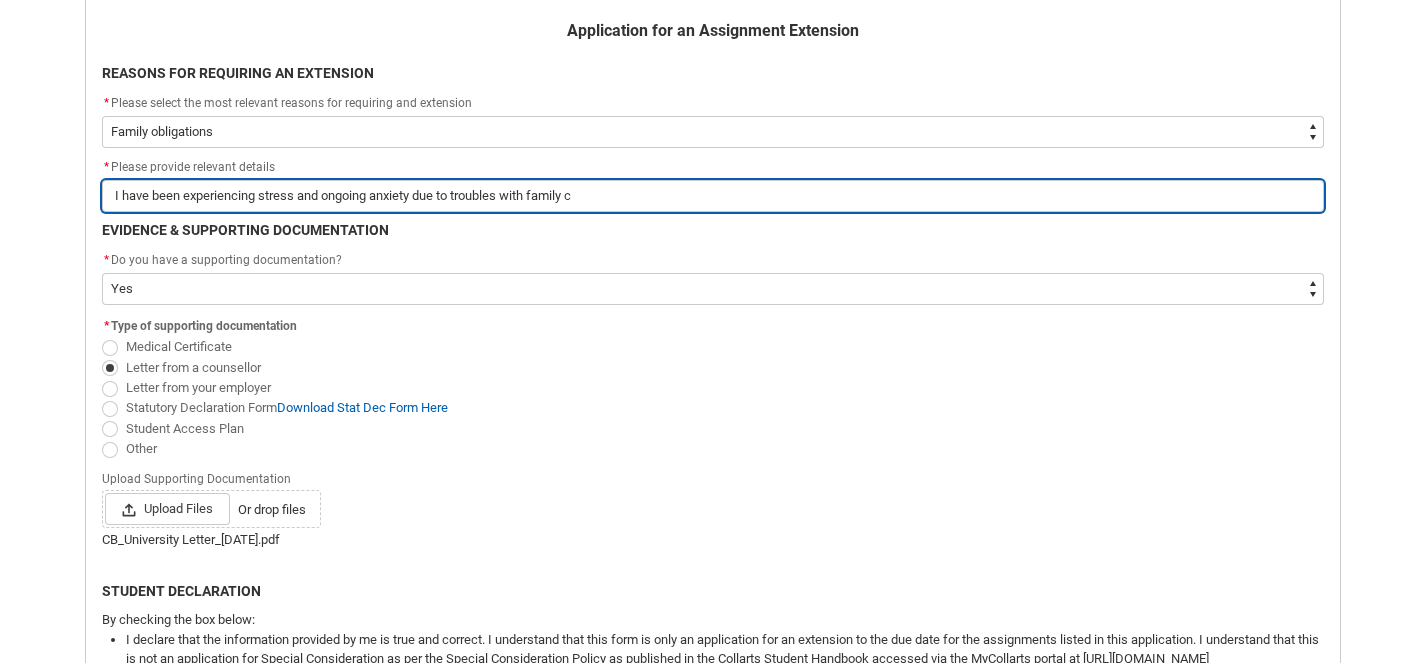 type on "I have been experiencing stress and ongoing anxiety due to troubles with family co" 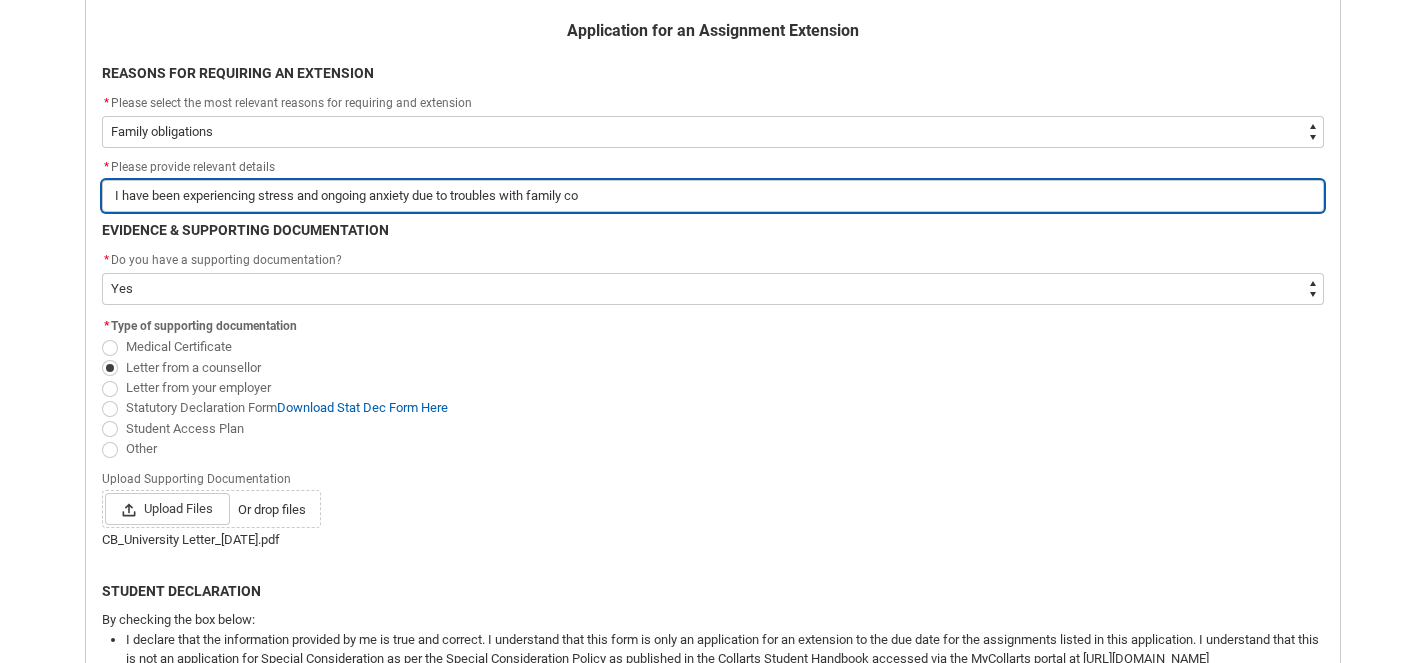 type on "I have been experiencing stress and ongoing anxiety due to troubles with family con" 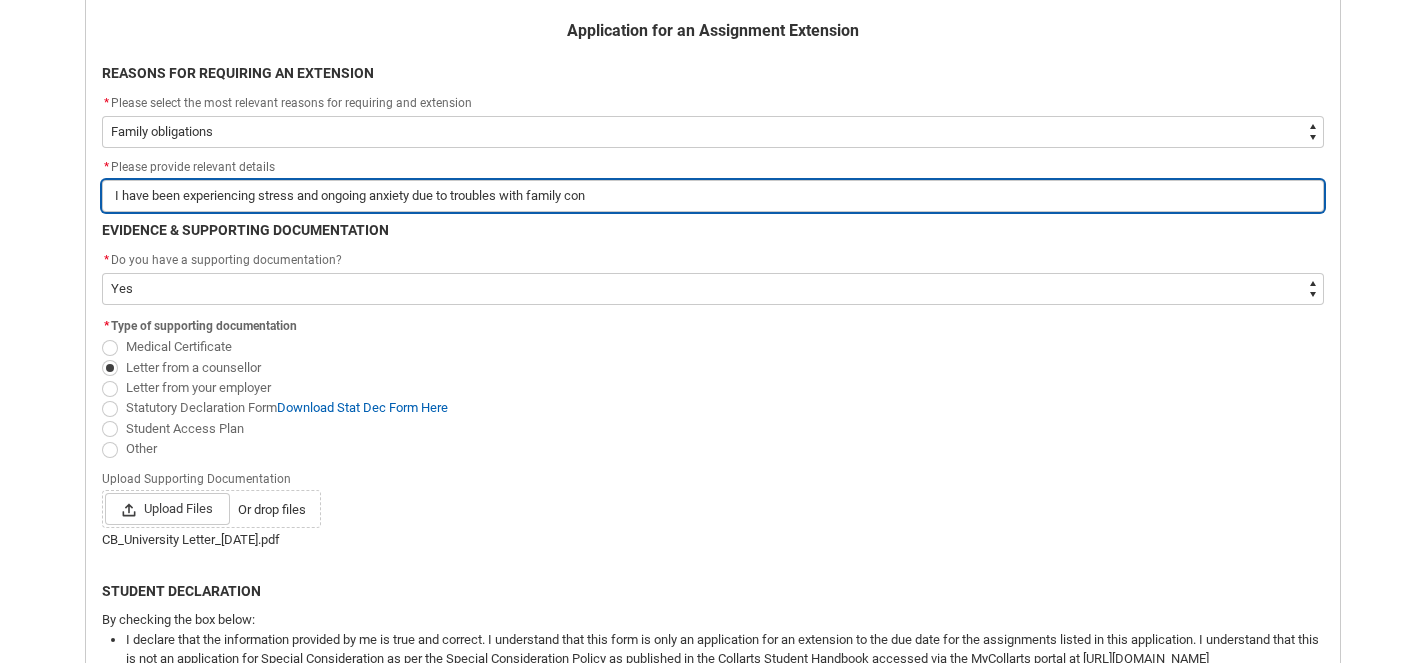 type on "I have been experiencing stress and ongoing anxiety due to troubles with family conf" 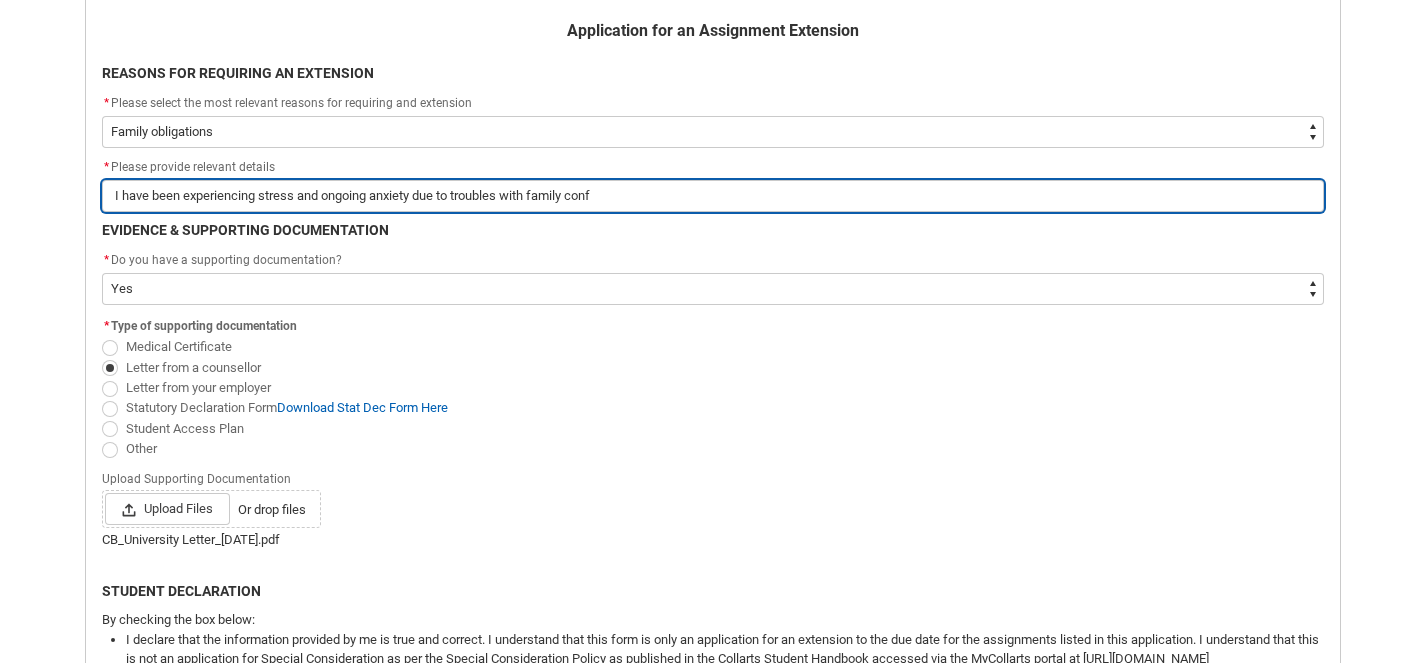 type on "I have been experiencing stress and ongoing anxiety due to troubles with family confl" 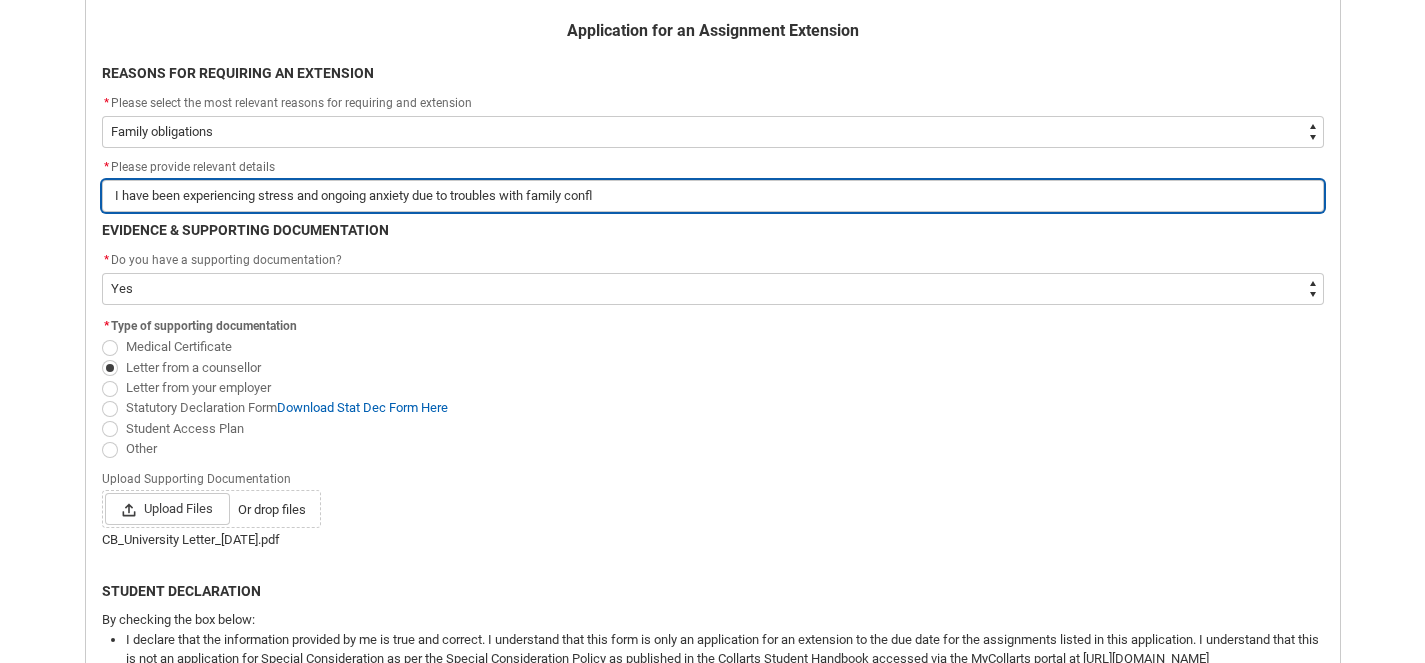 type on "I have been experiencing stress and ongoing anxiety due to troubles with family confli" 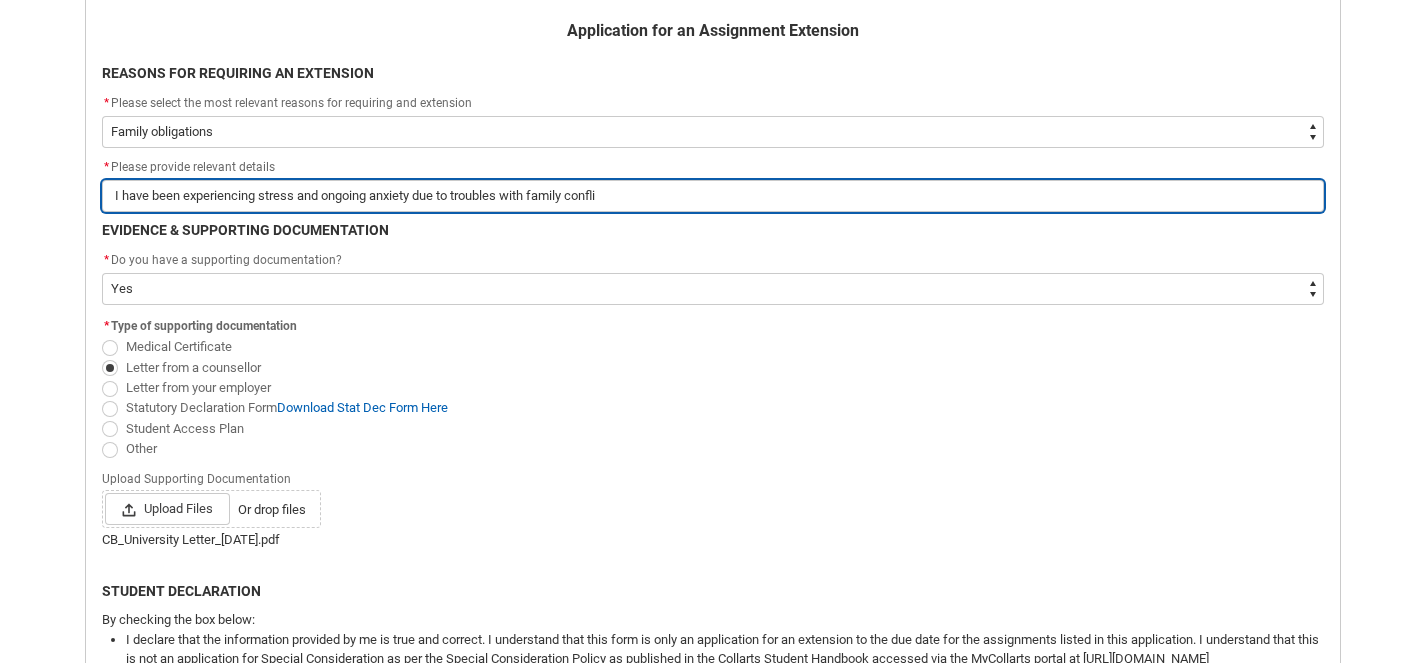 type on "I have been experiencing stress and ongoing anxiety due to troubles with family conflic" 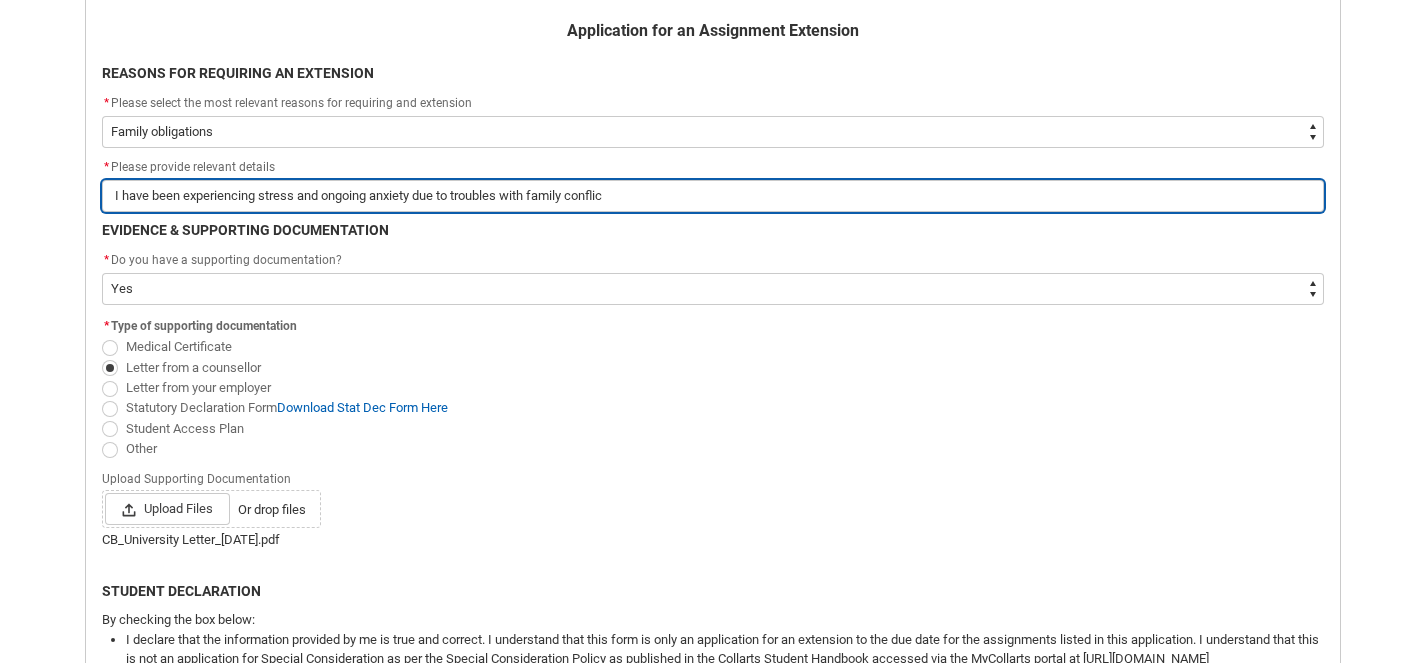 type on "I have been experiencing stress and ongoing anxiety due to troubles with family conflict" 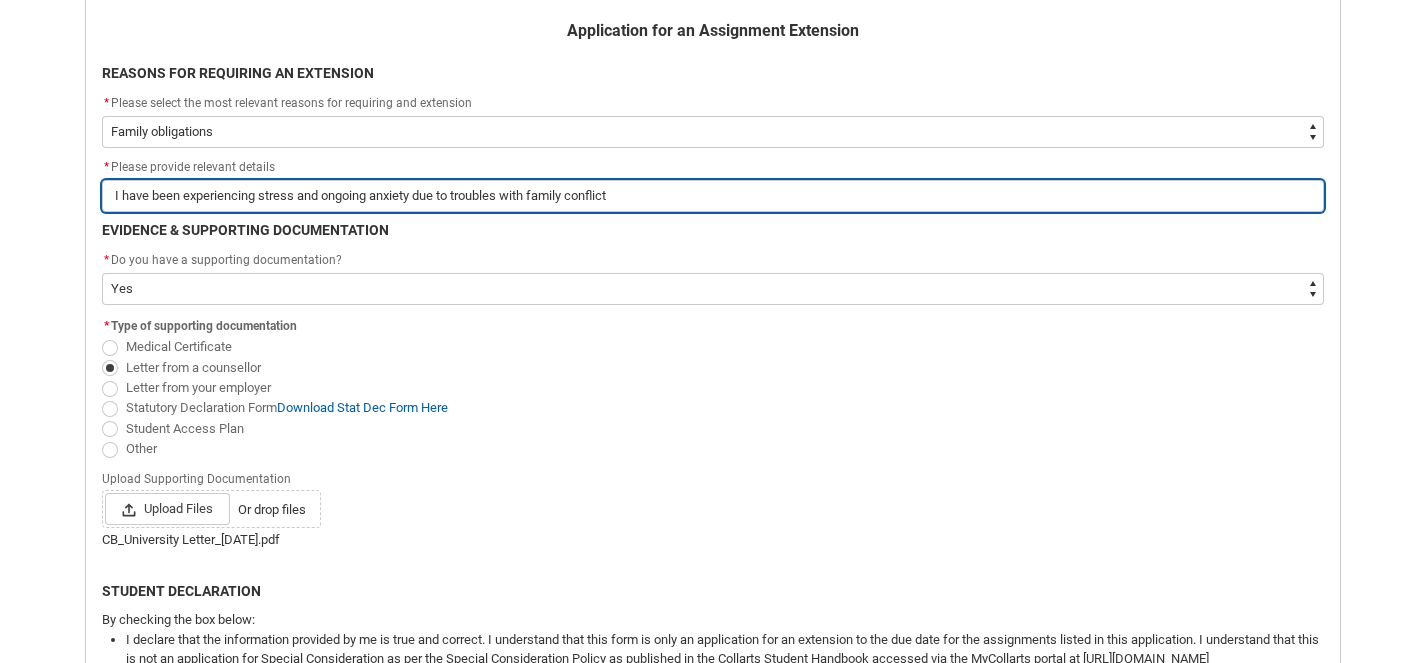 type on "I have been experiencing stress and ongoing anxiety due to troubles with family conflict." 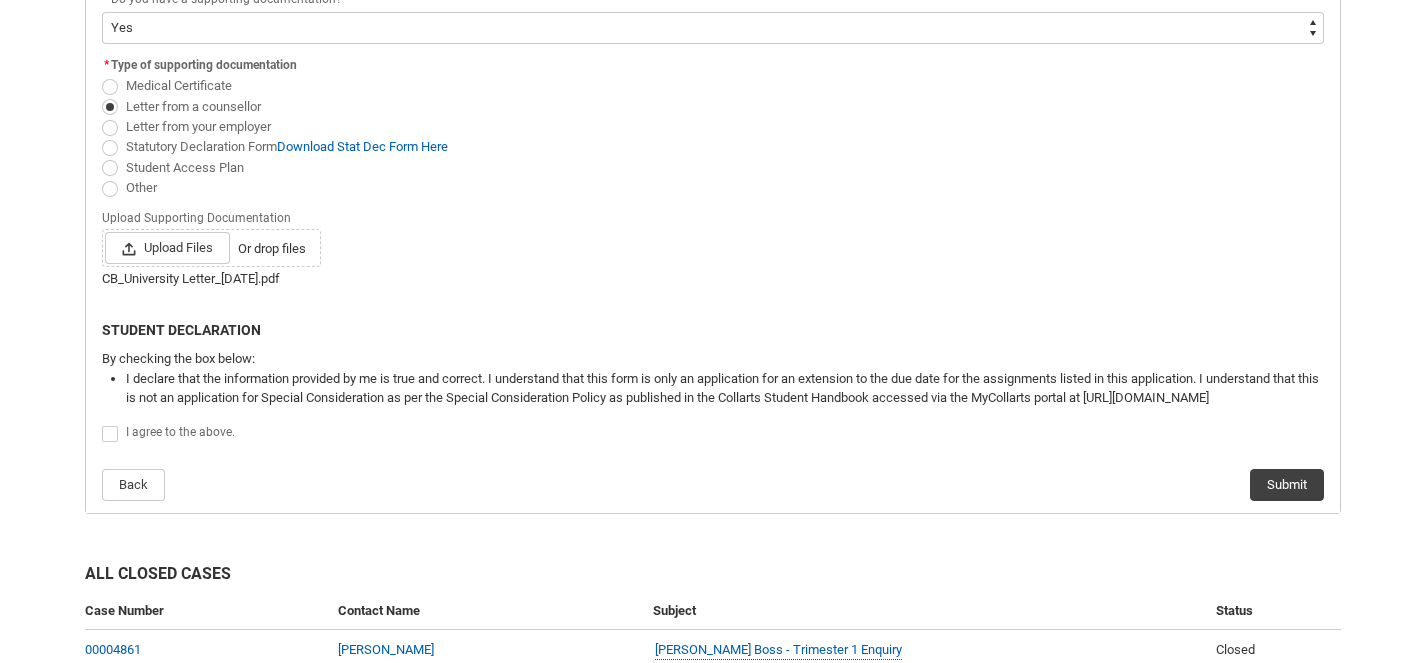 scroll, scrollTop: 722, scrollLeft: 0, axis: vertical 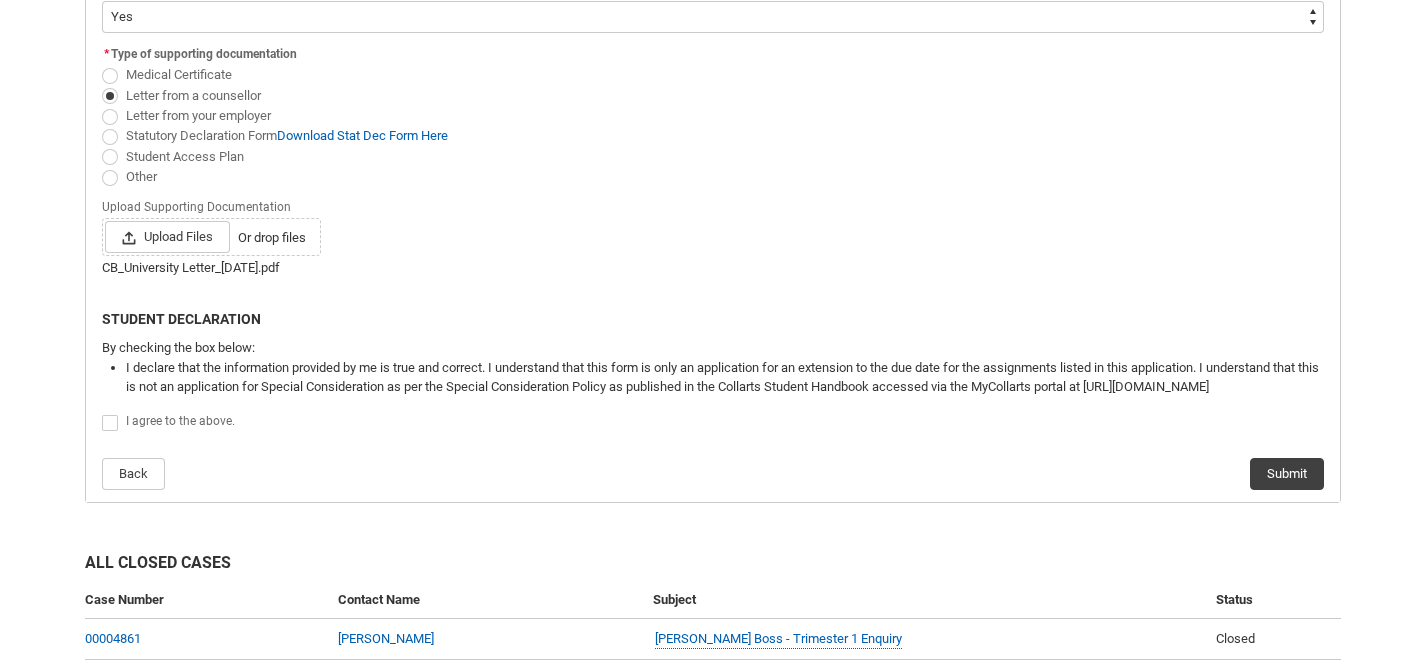 click 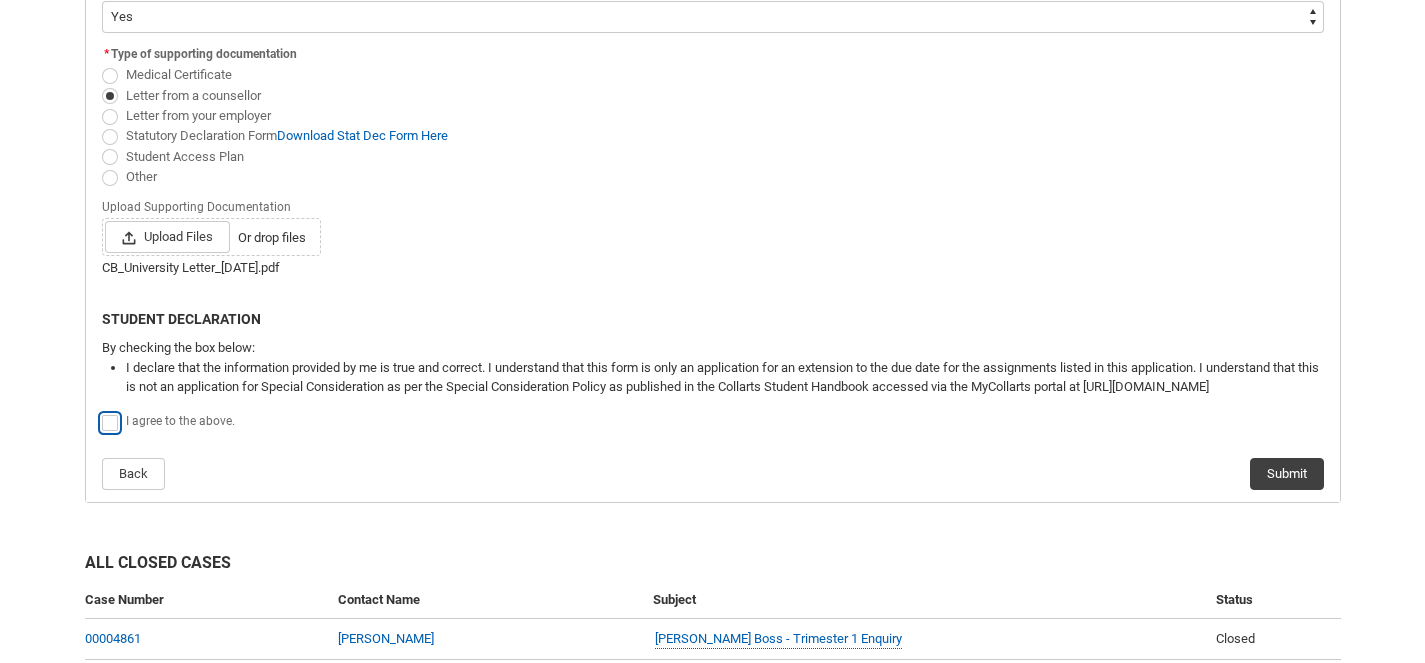 click at bounding box center [101, 412] 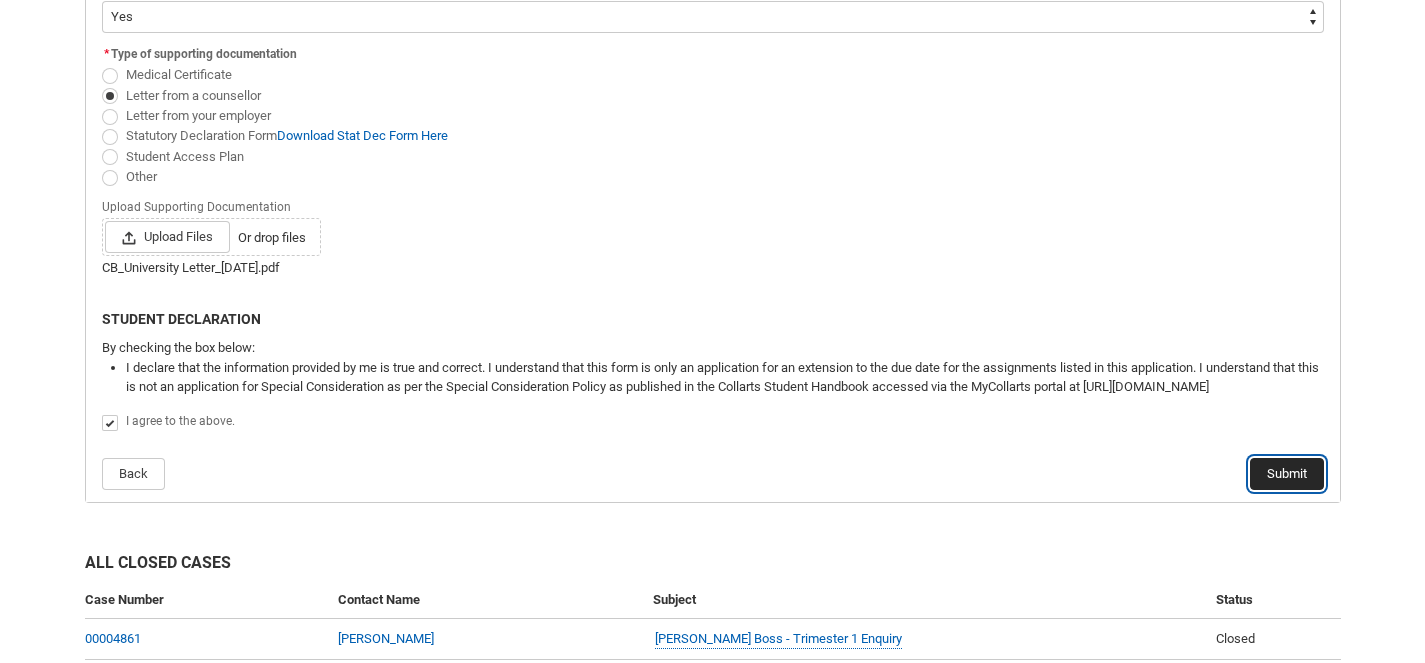 click on "Submit" 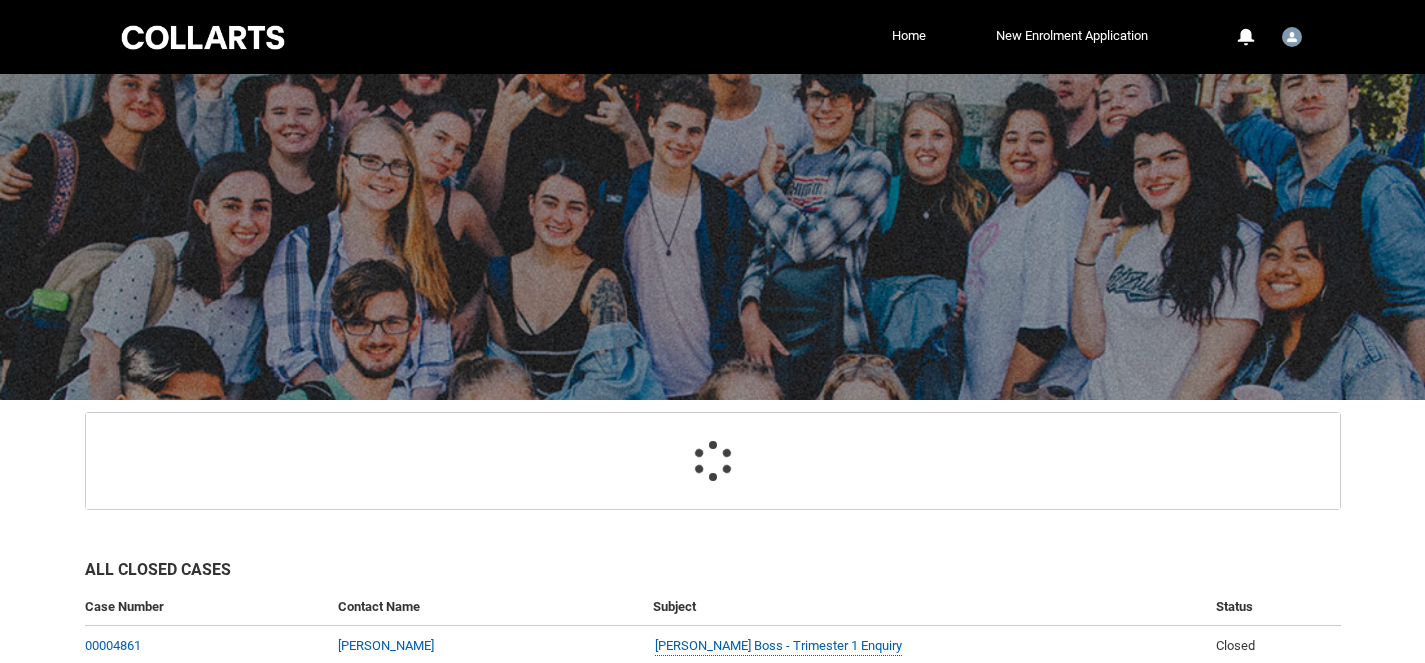 scroll, scrollTop: 213, scrollLeft: 0, axis: vertical 